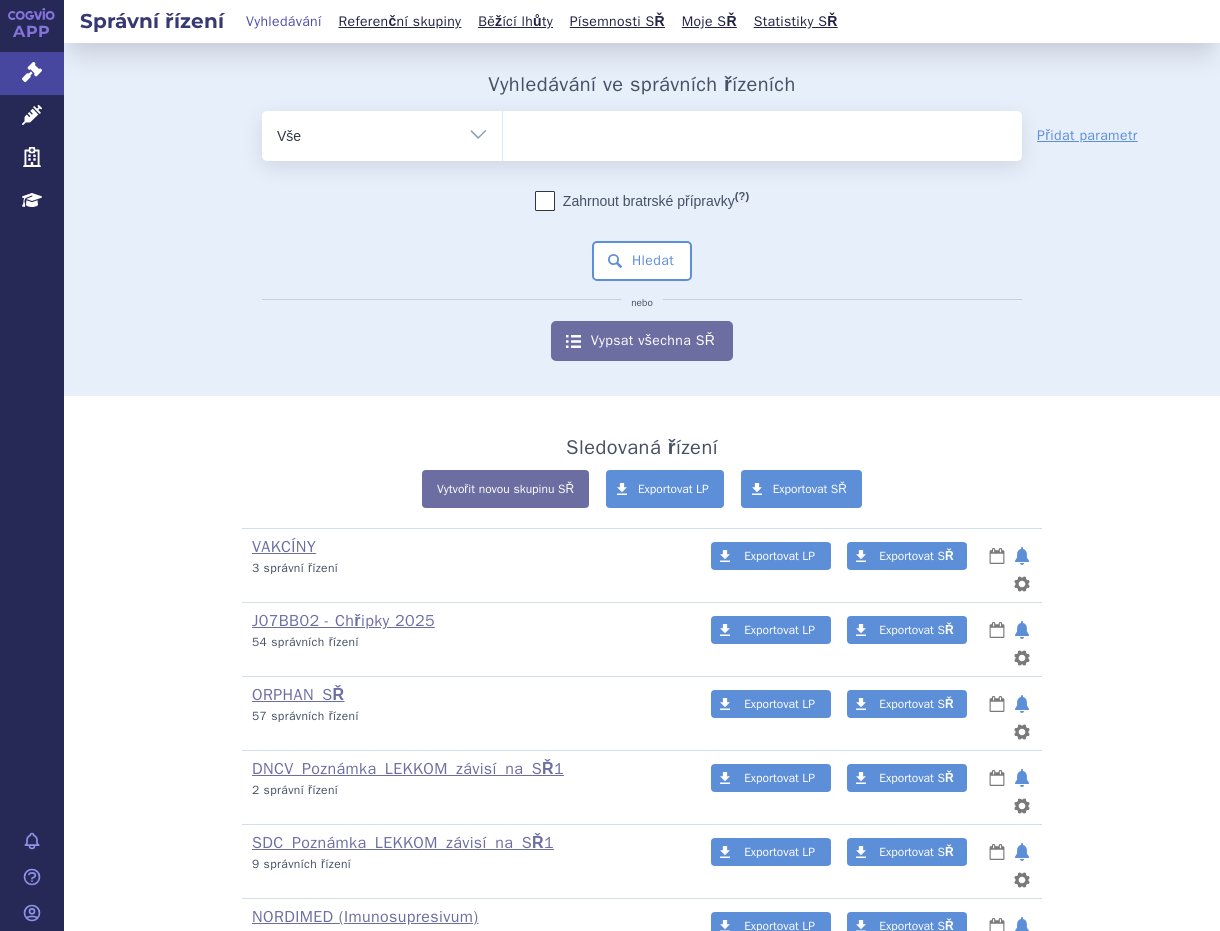 scroll, scrollTop: 0, scrollLeft: 0, axis: both 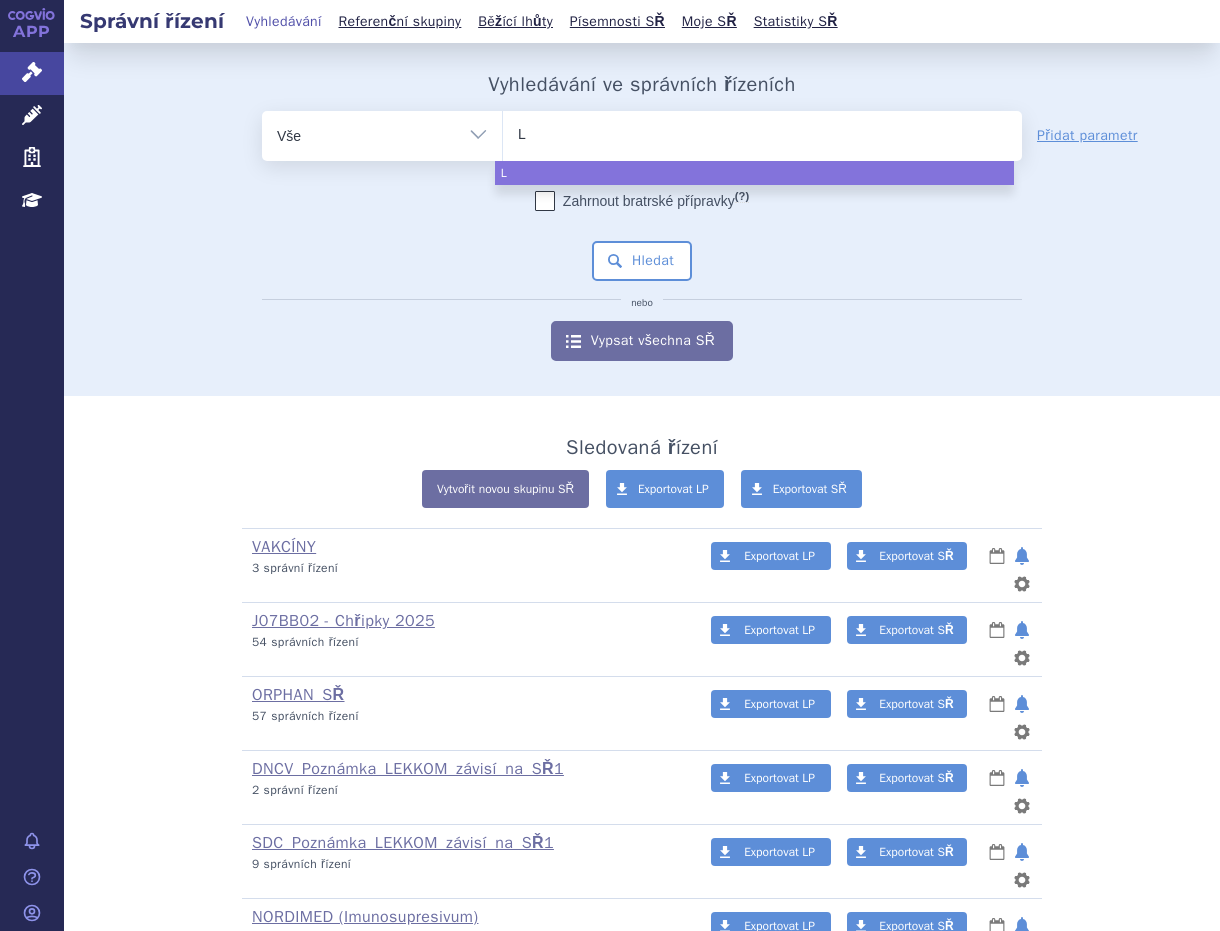 type on "LI" 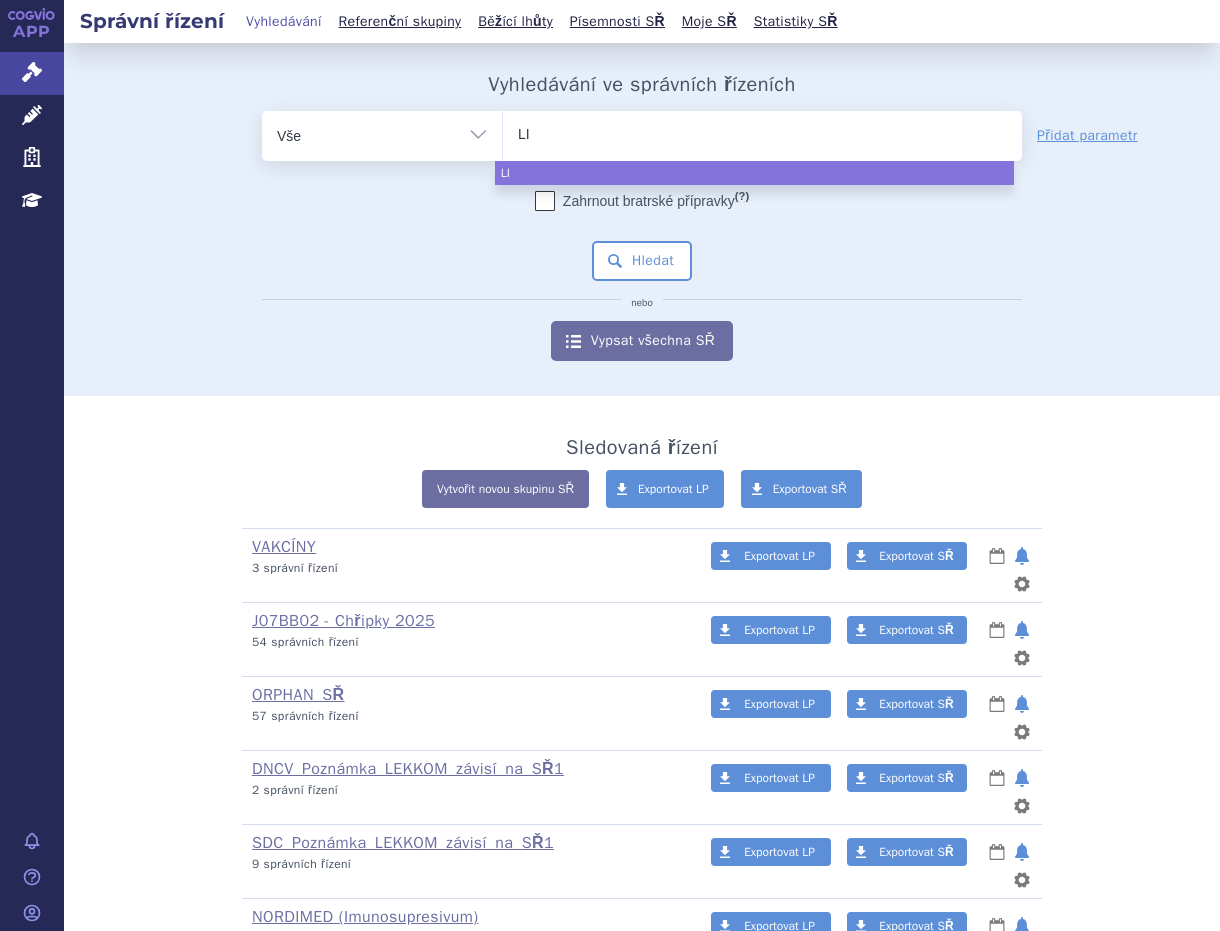 type on "LIT" 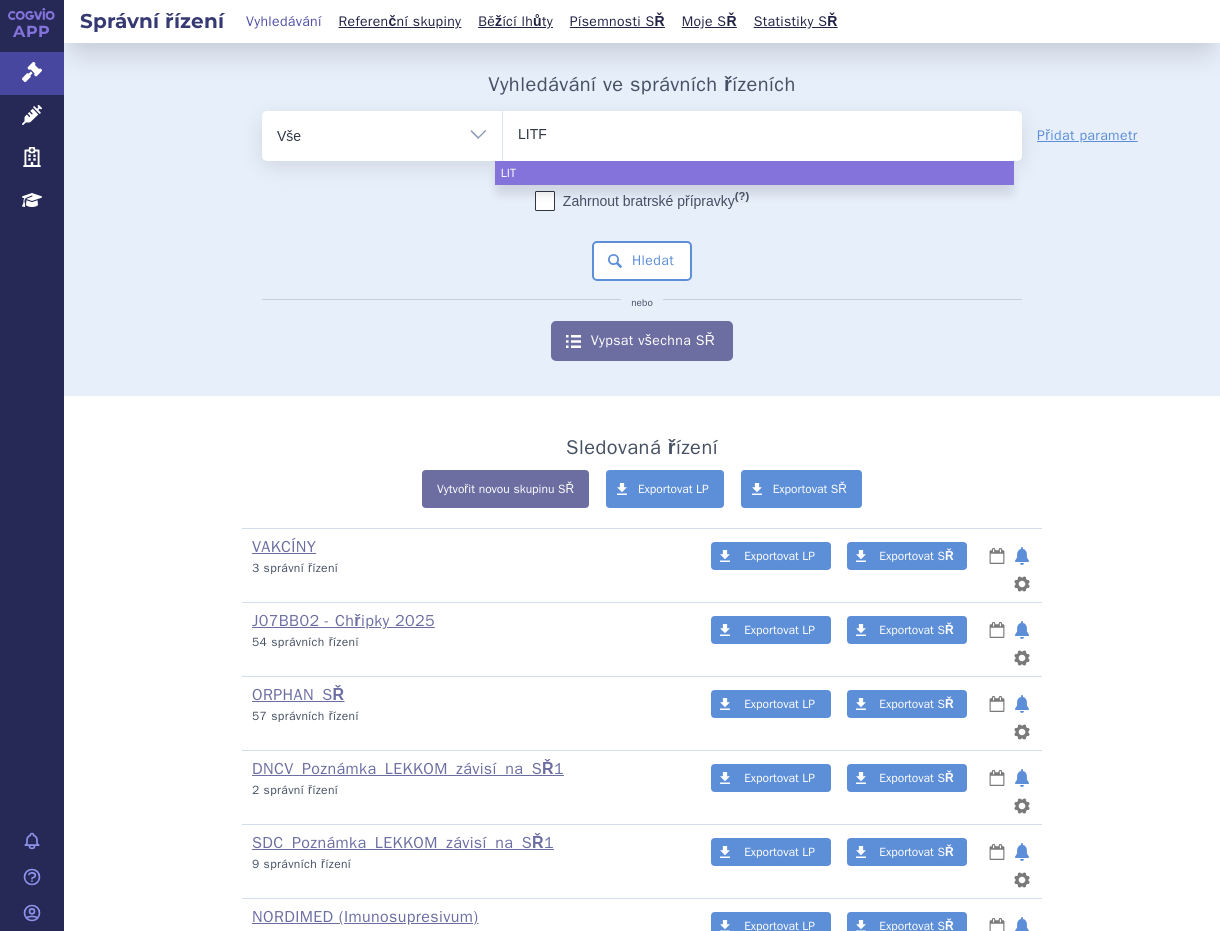 type on "LITFU" 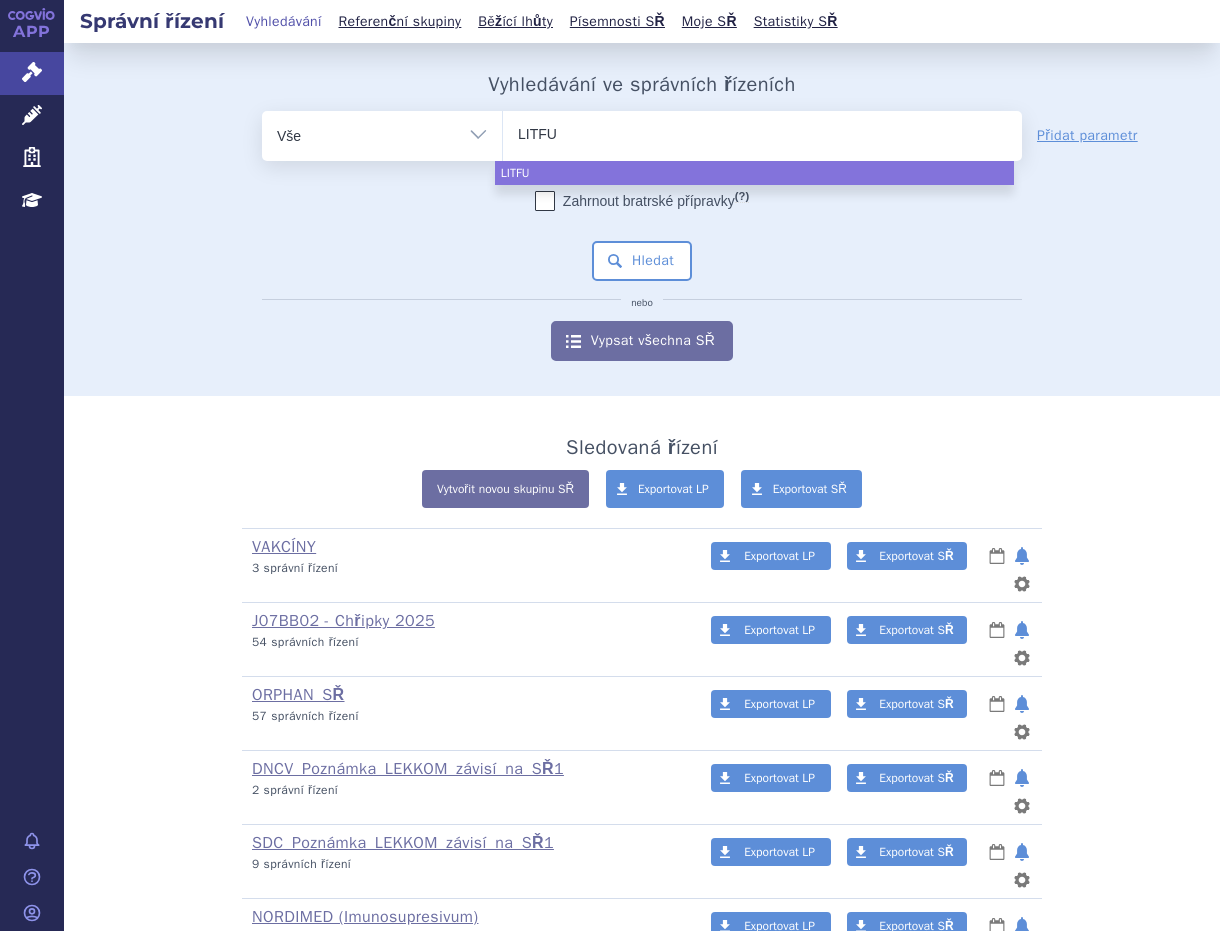 type on "LITFUL" 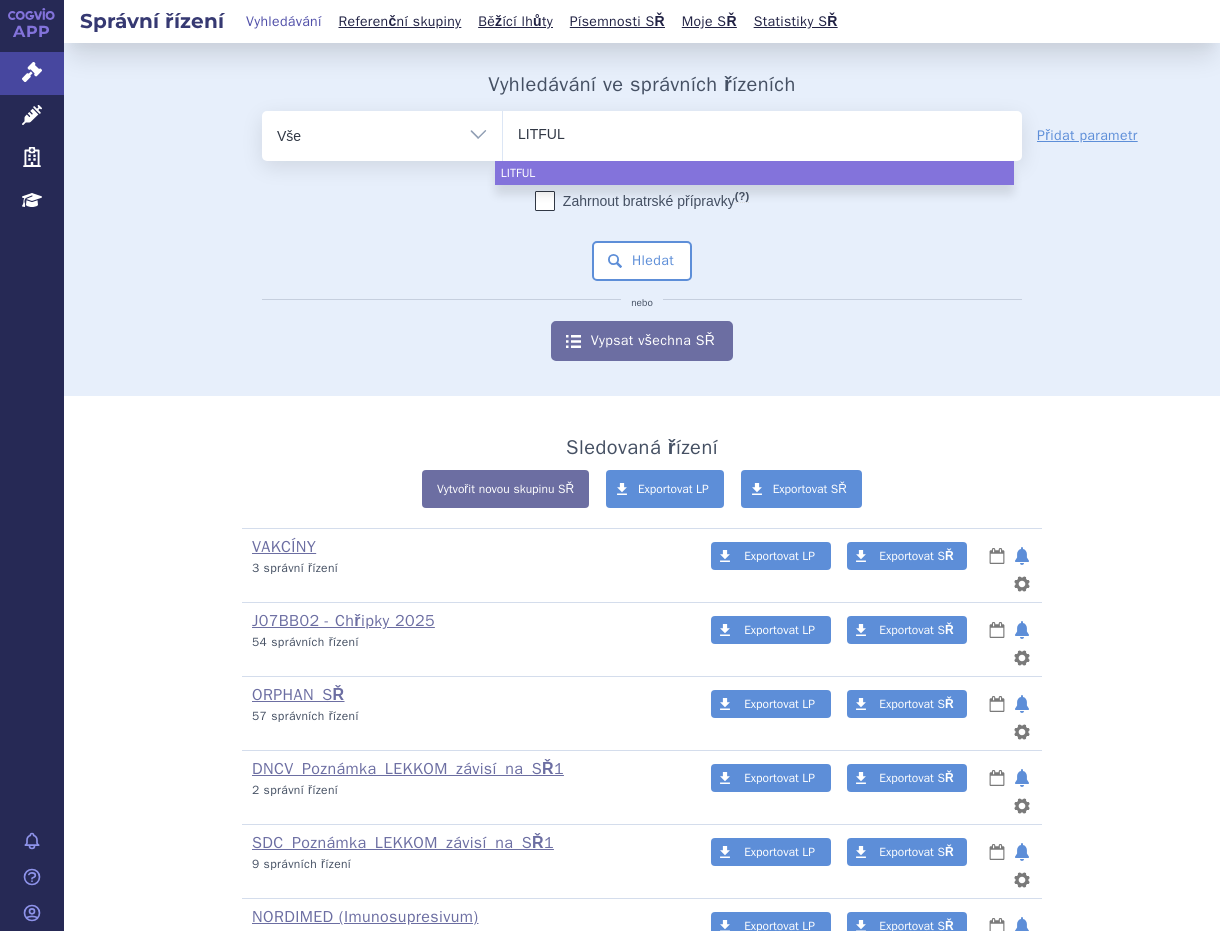 type on "LITFULO" 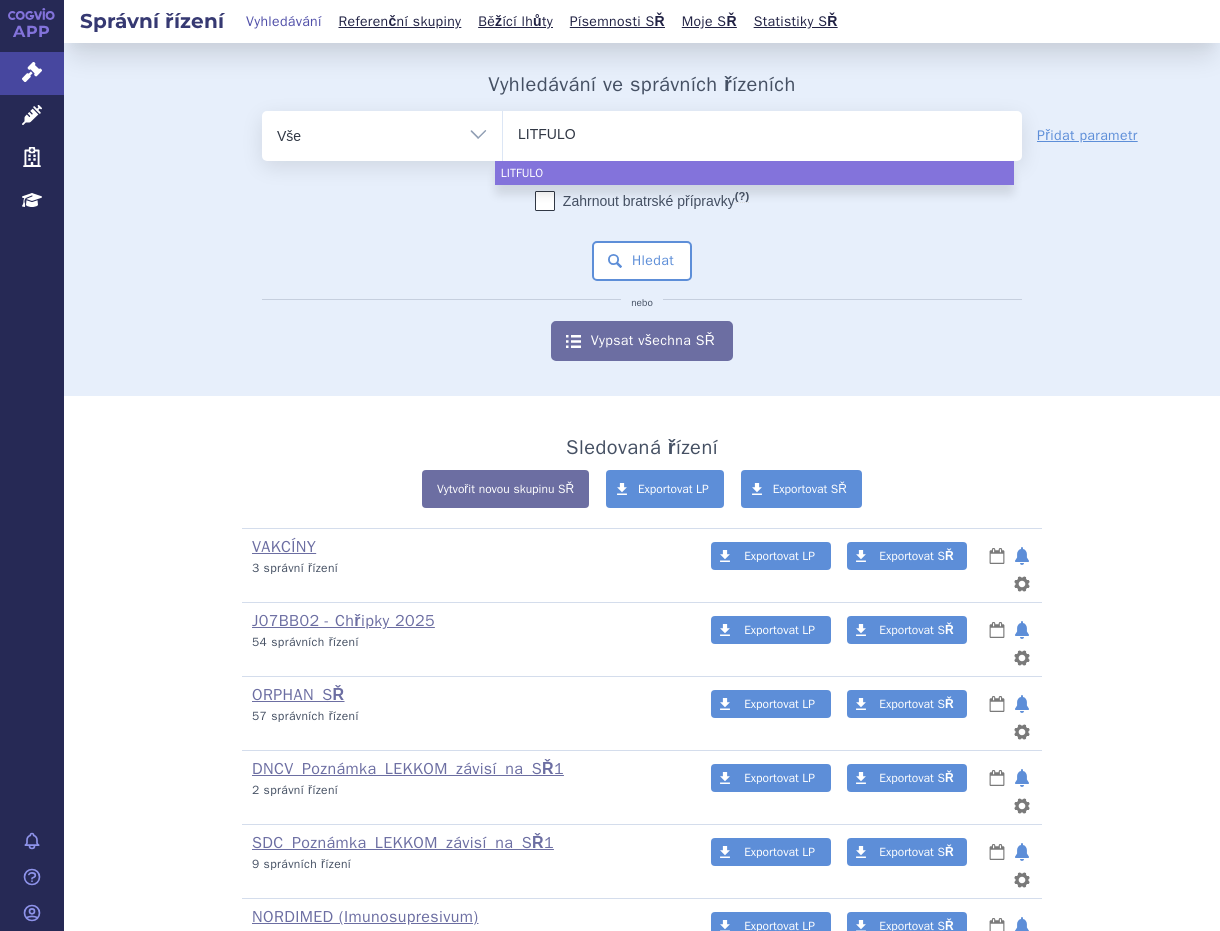 select on "LITFULO" 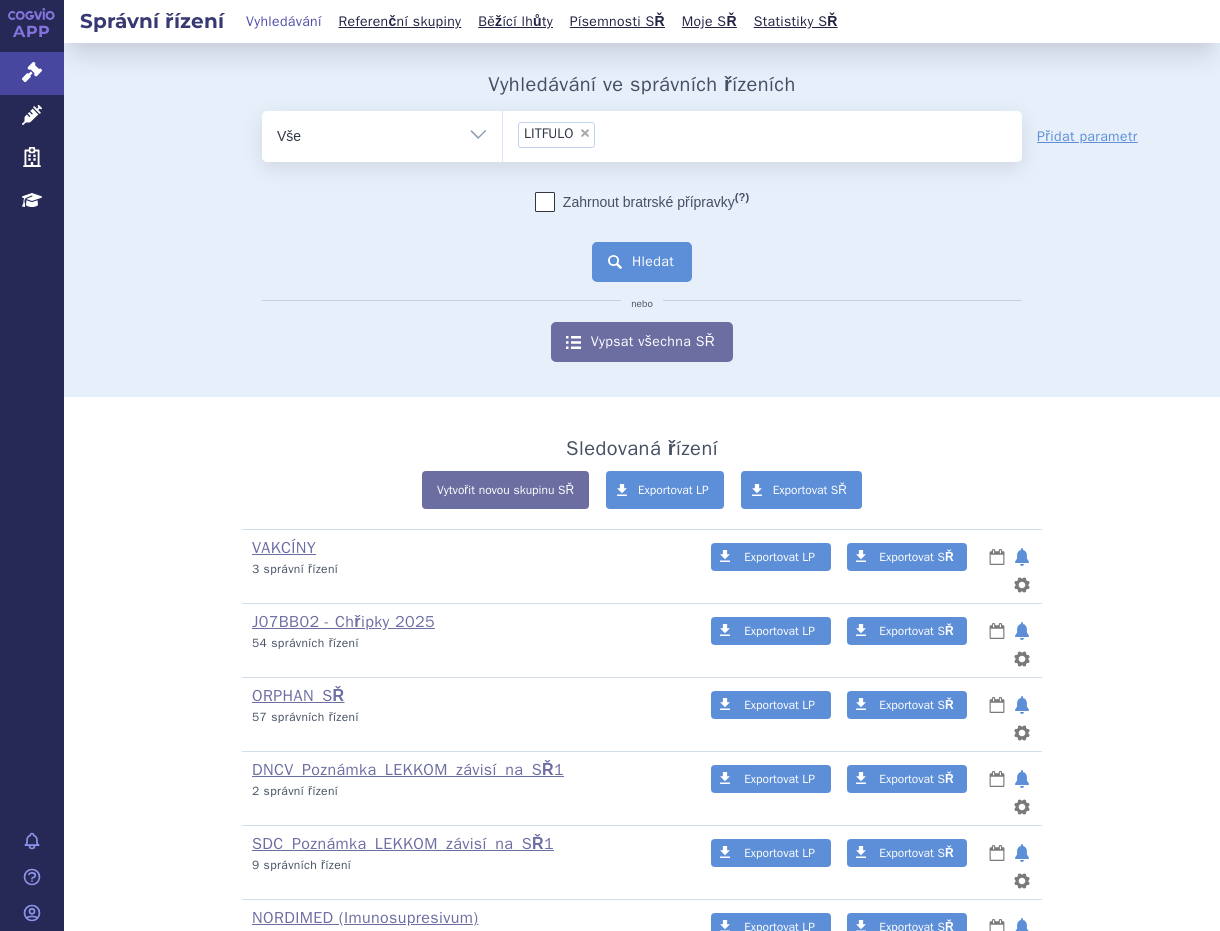 click on "Hledat" at bounding box center [642, 262] 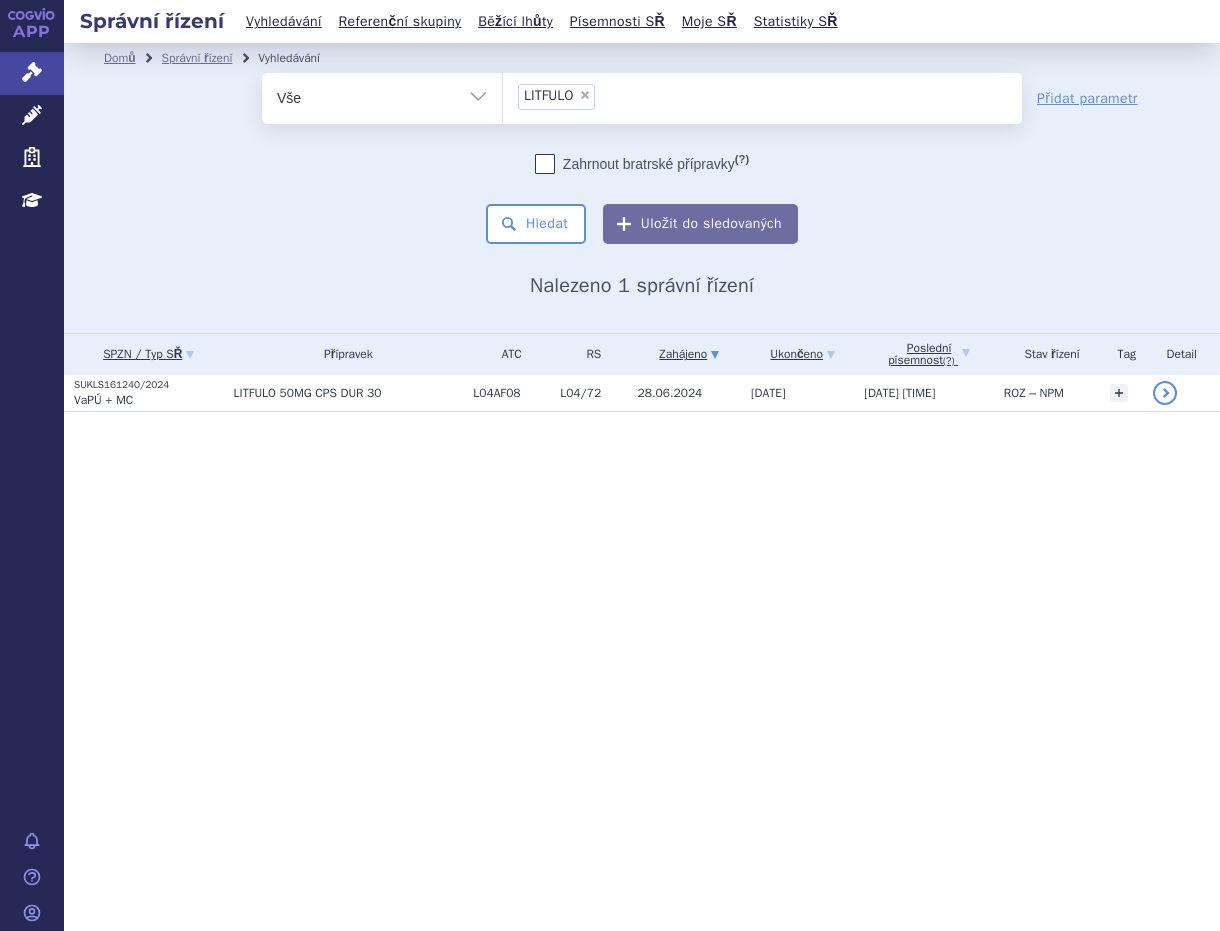 scroll, scrollTop: 0, scrollLeft: 0, axis: both 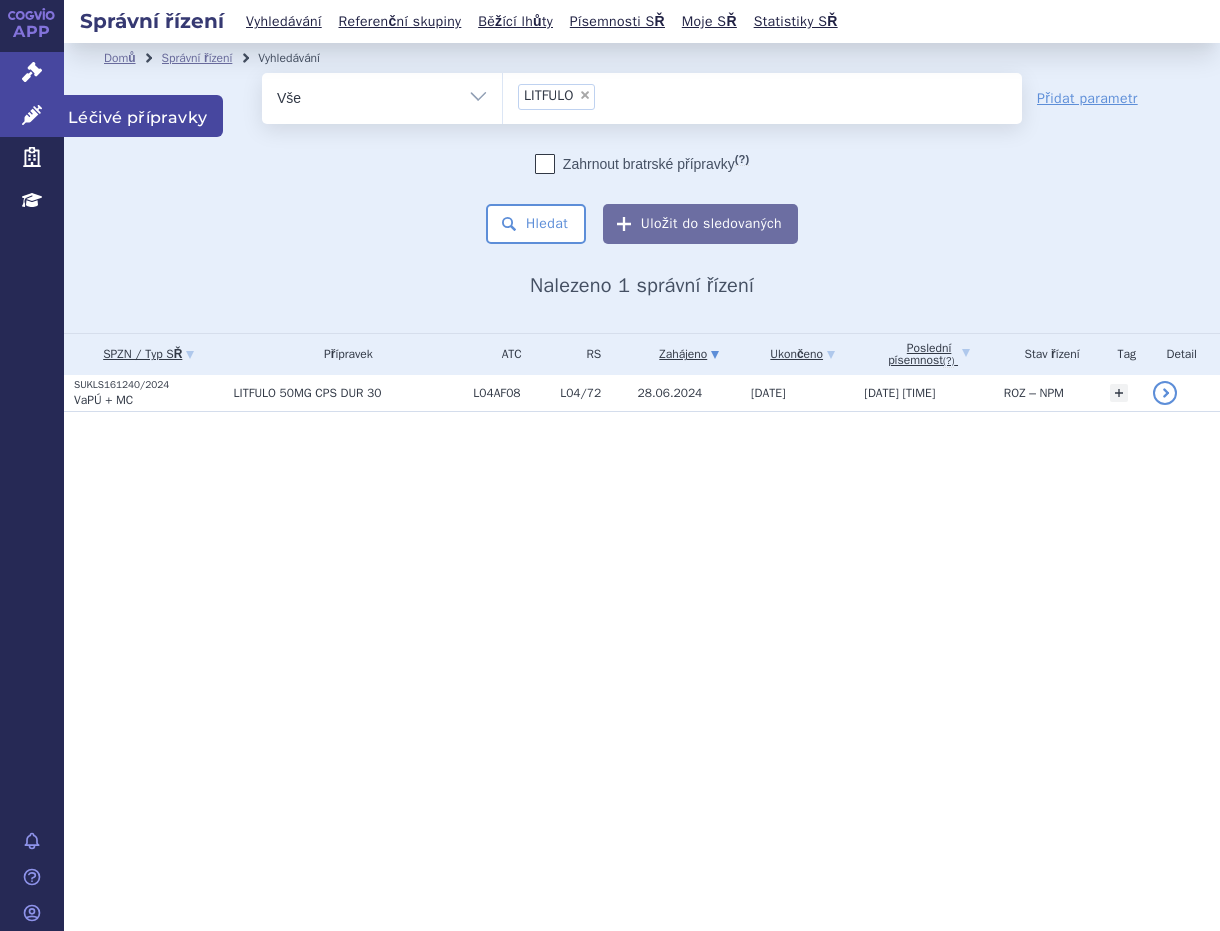 click on "Léčivé přípravky" at bounding box center [143, 116] 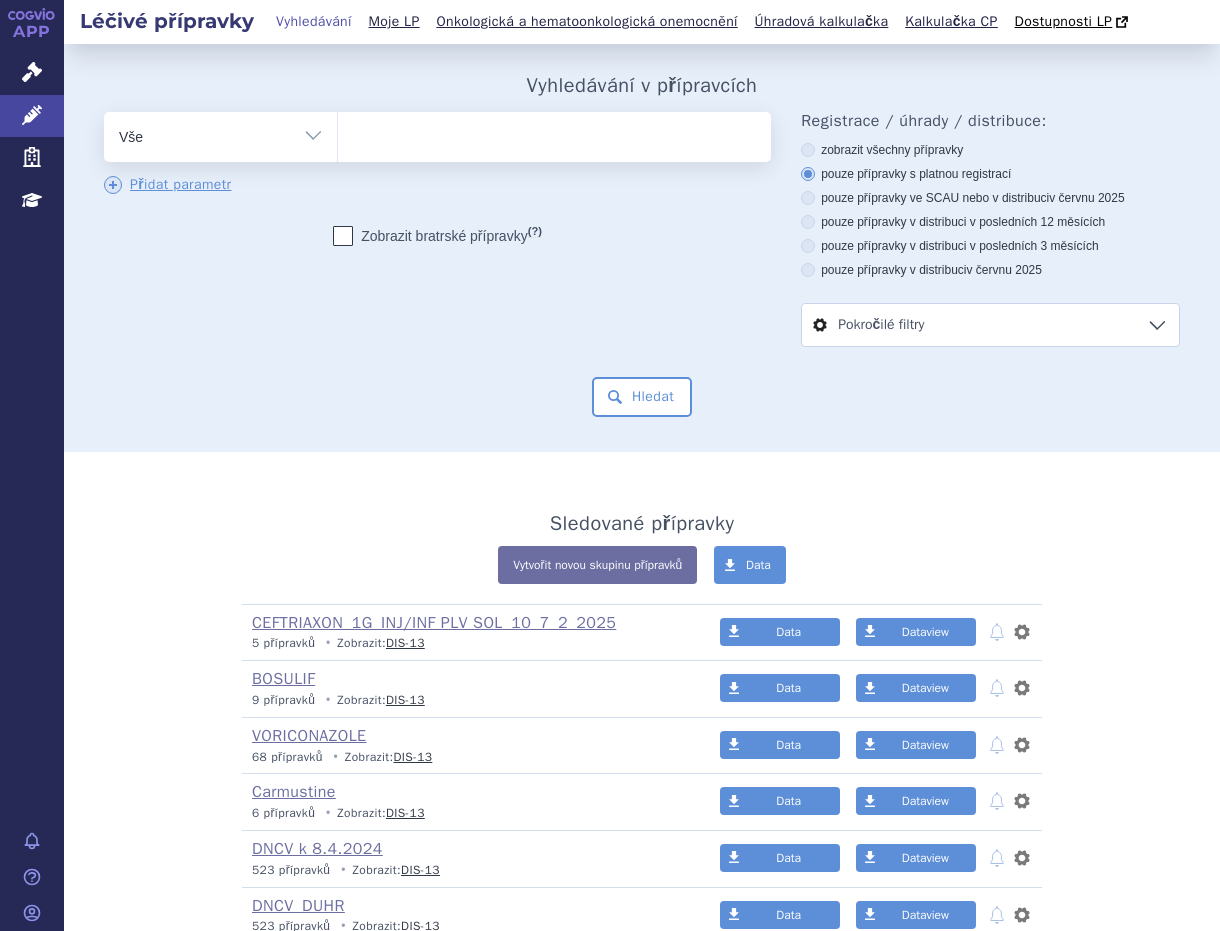 scroll, scrollTop: 0, scrollLeft: 0, axis: both 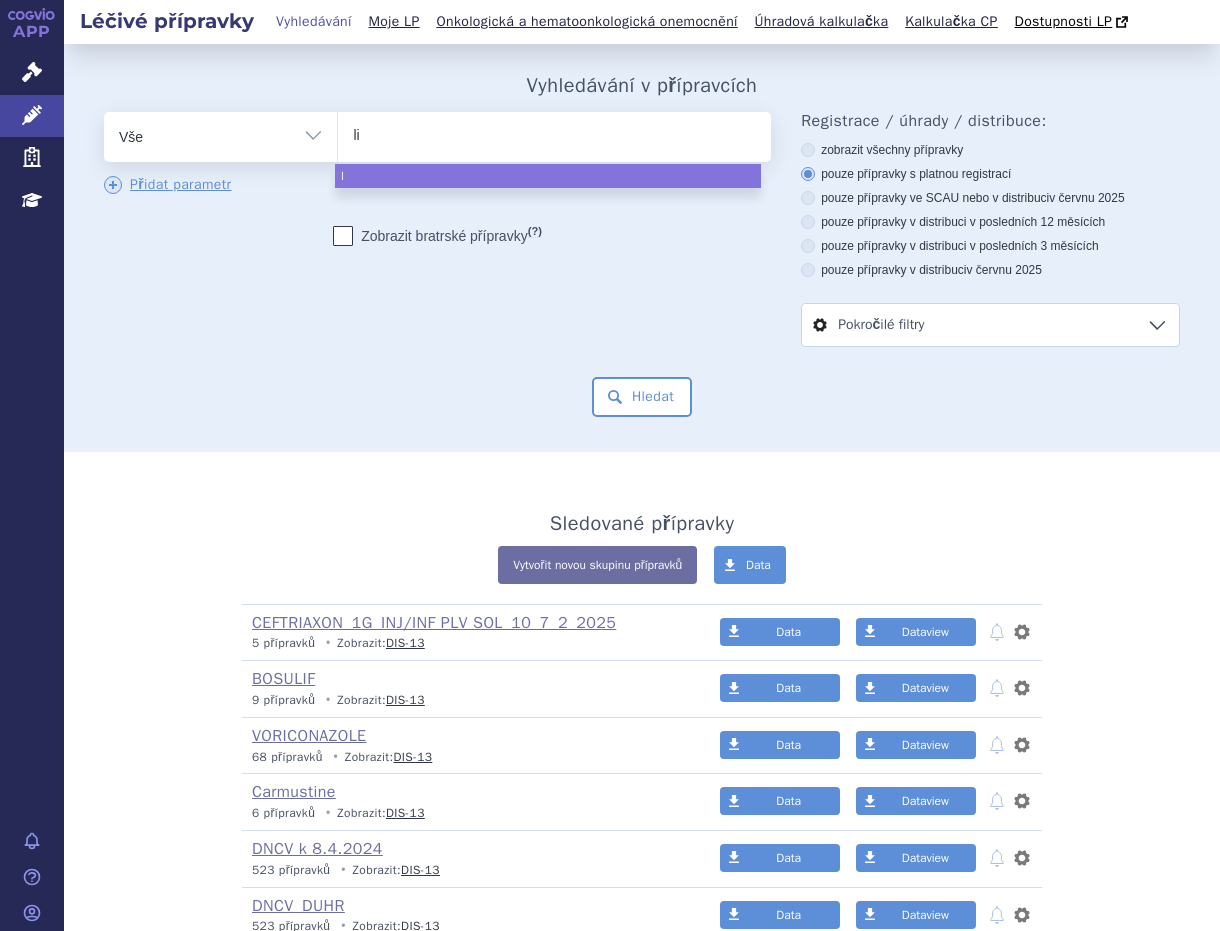type on "lit" 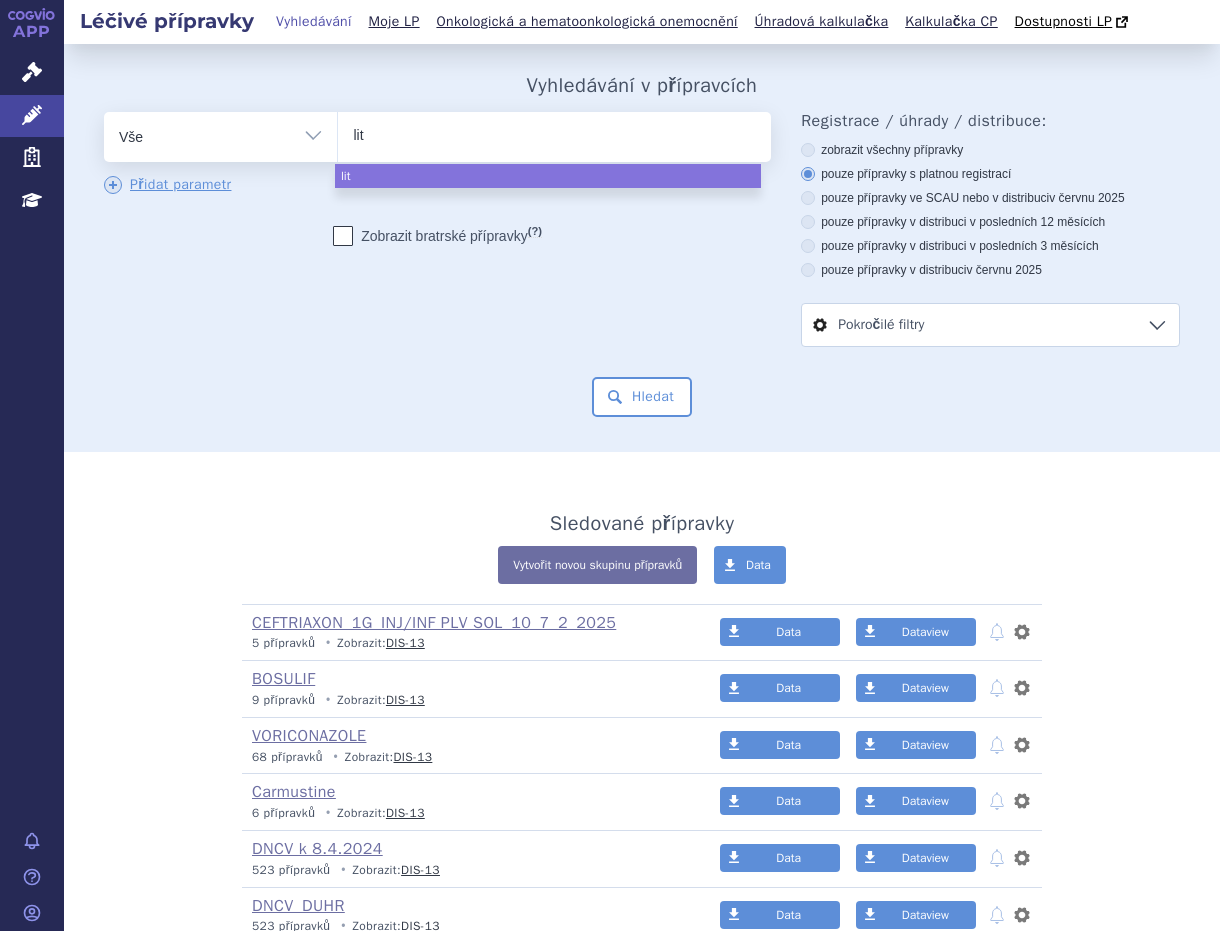 type on "litf" 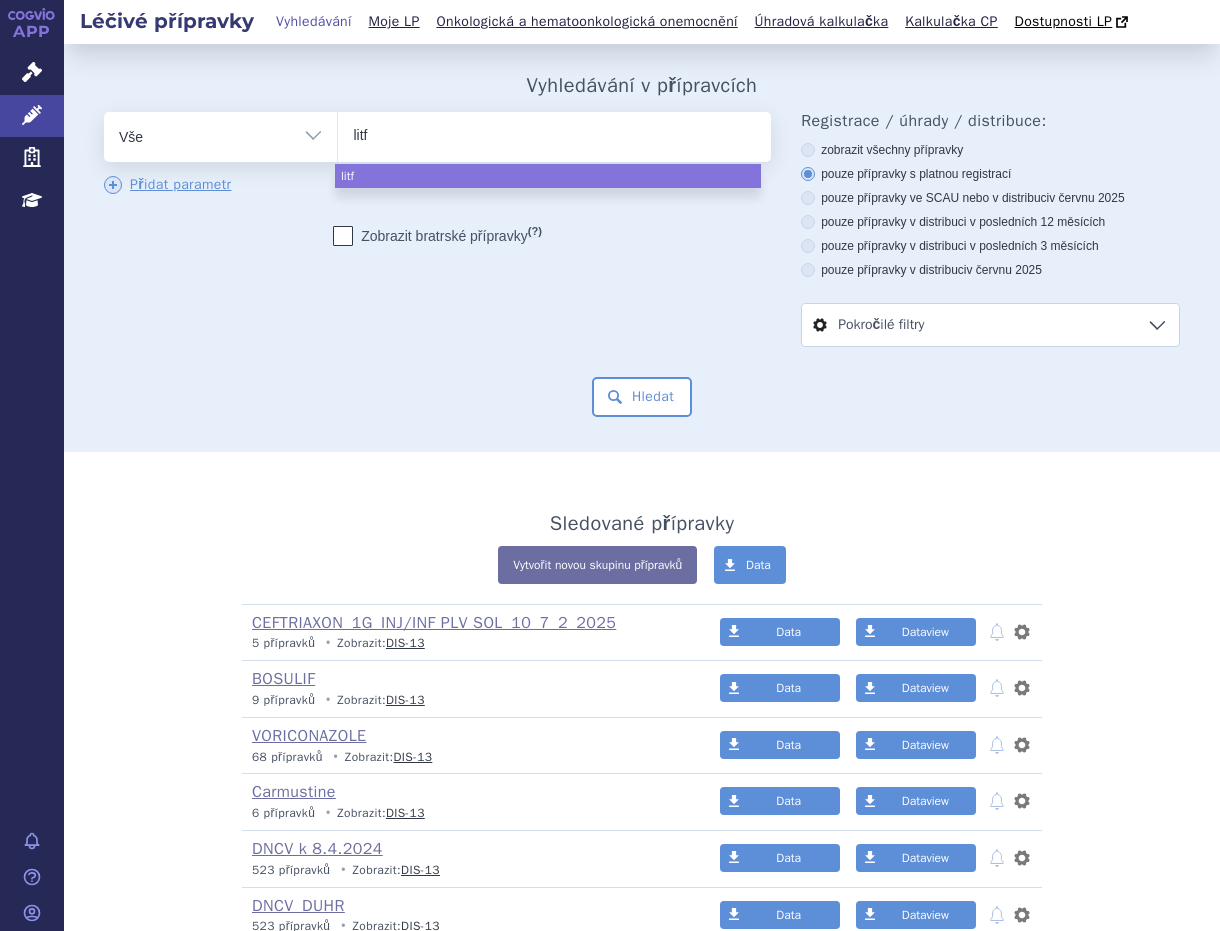 type on "litfu" 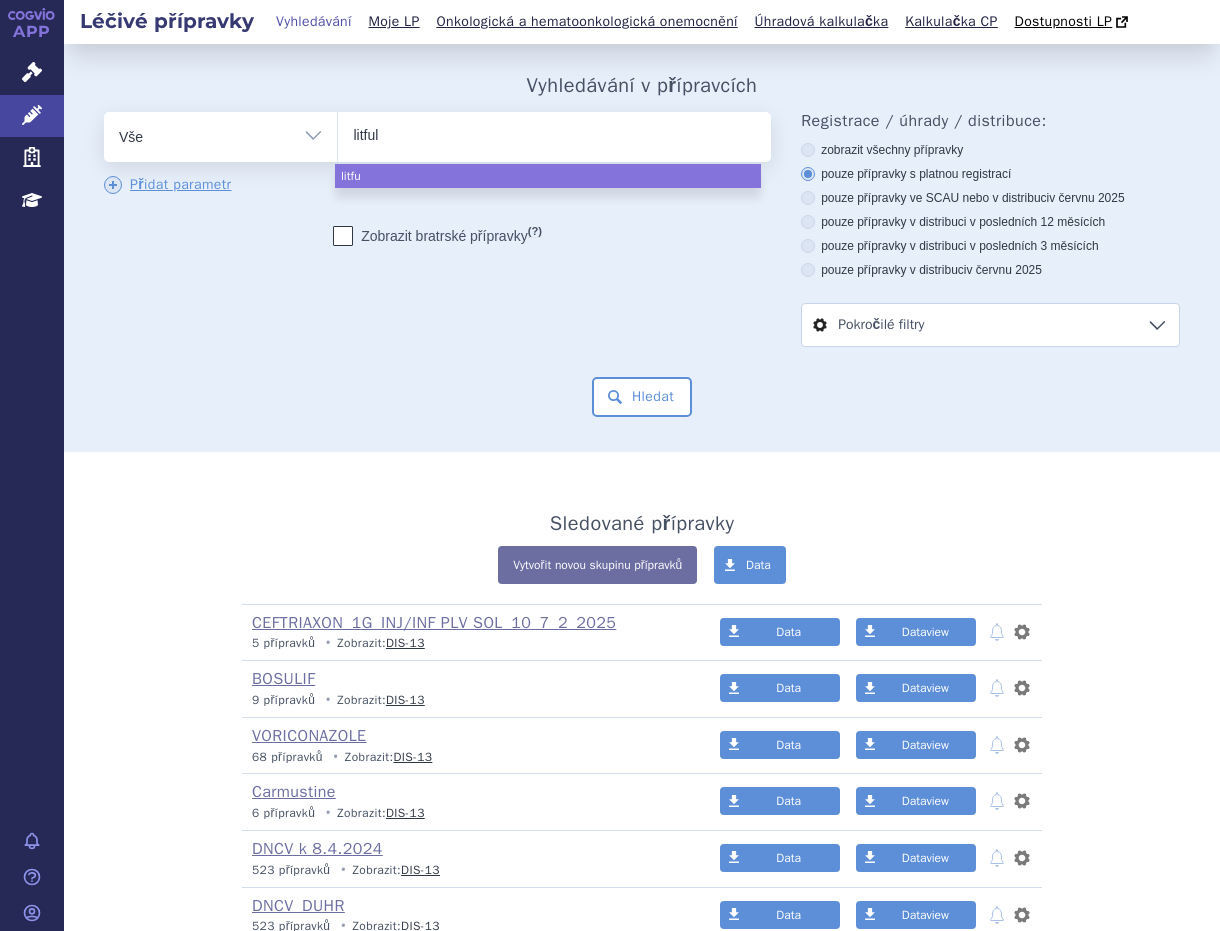 type on "litfulo" 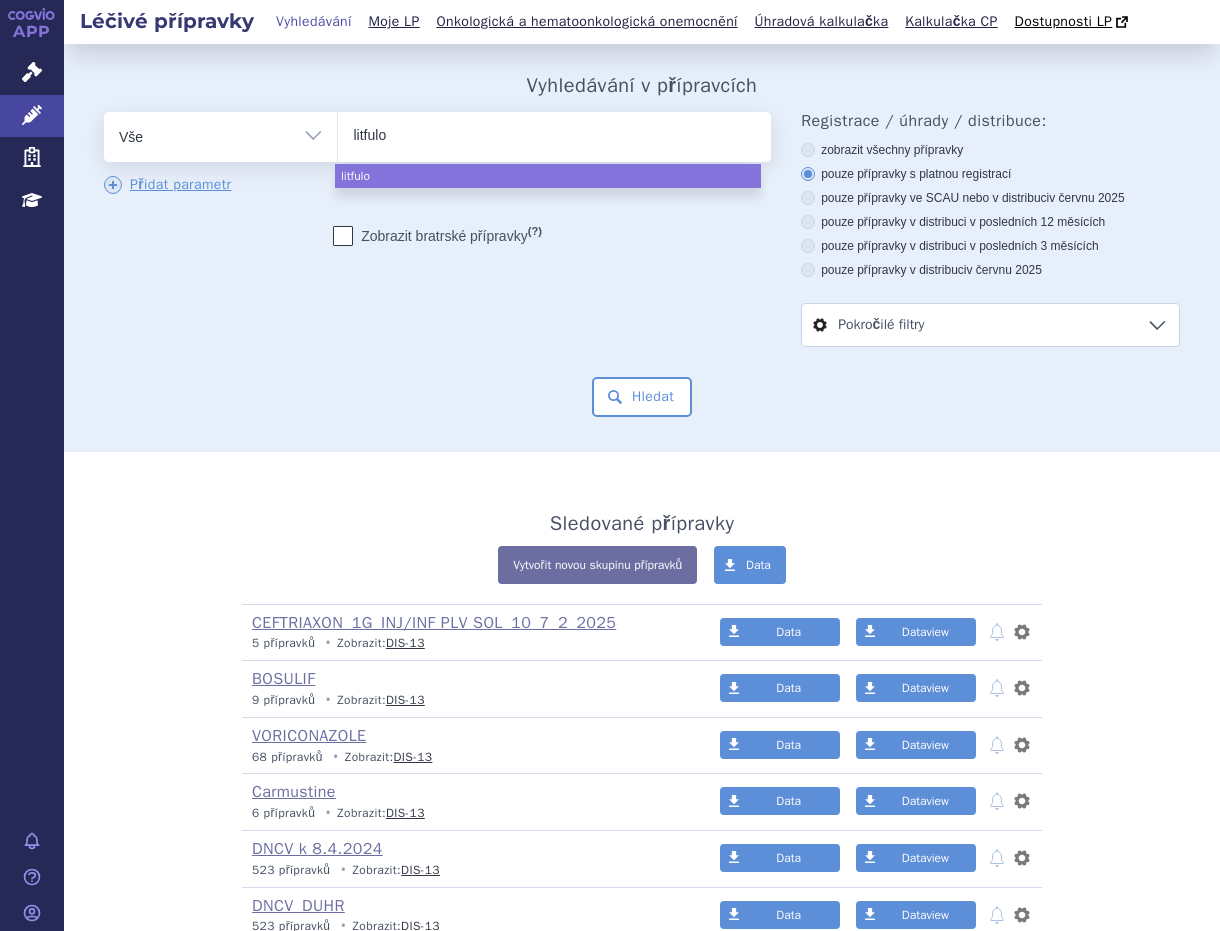 select on "litfulo" 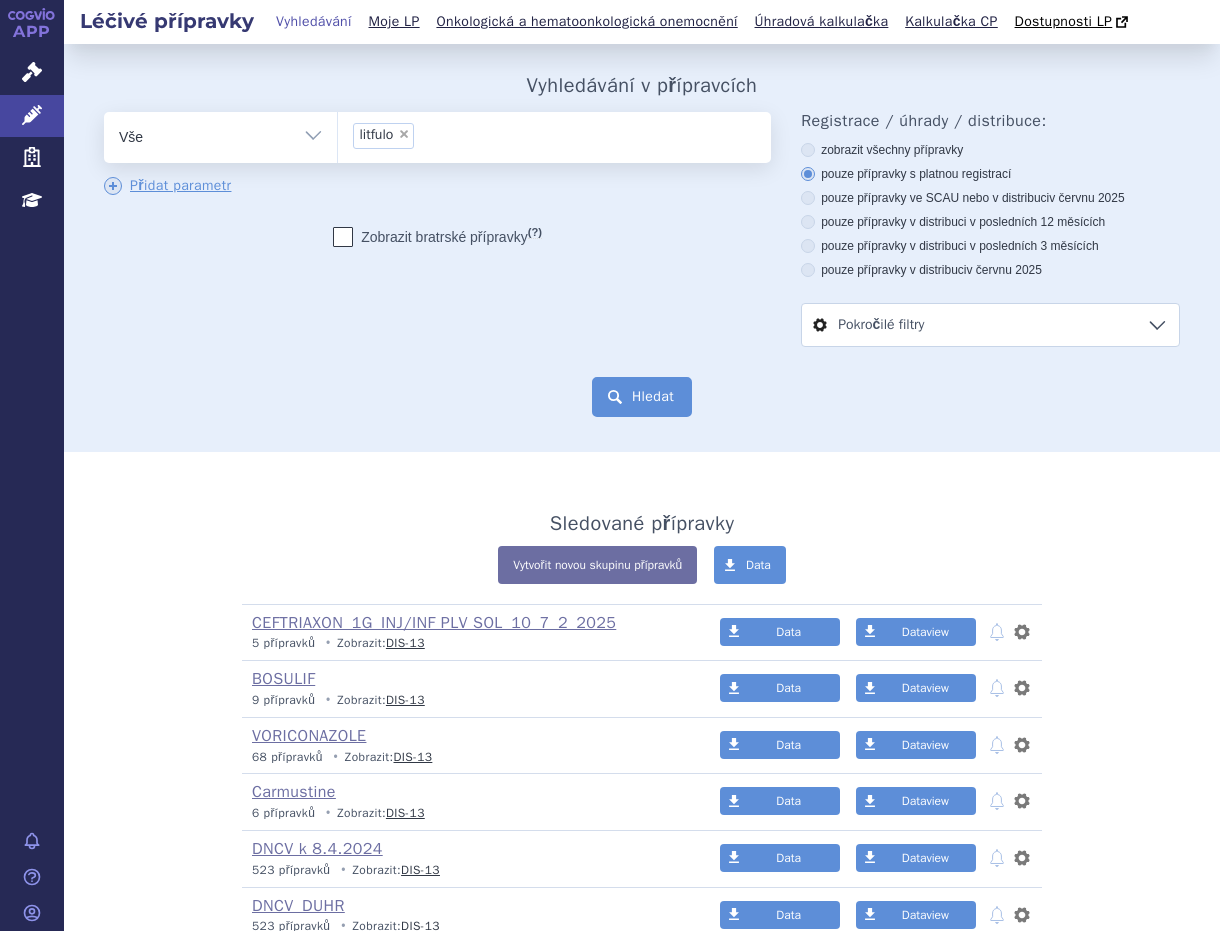 click on "Hledat" at bounding box center (642, 397) 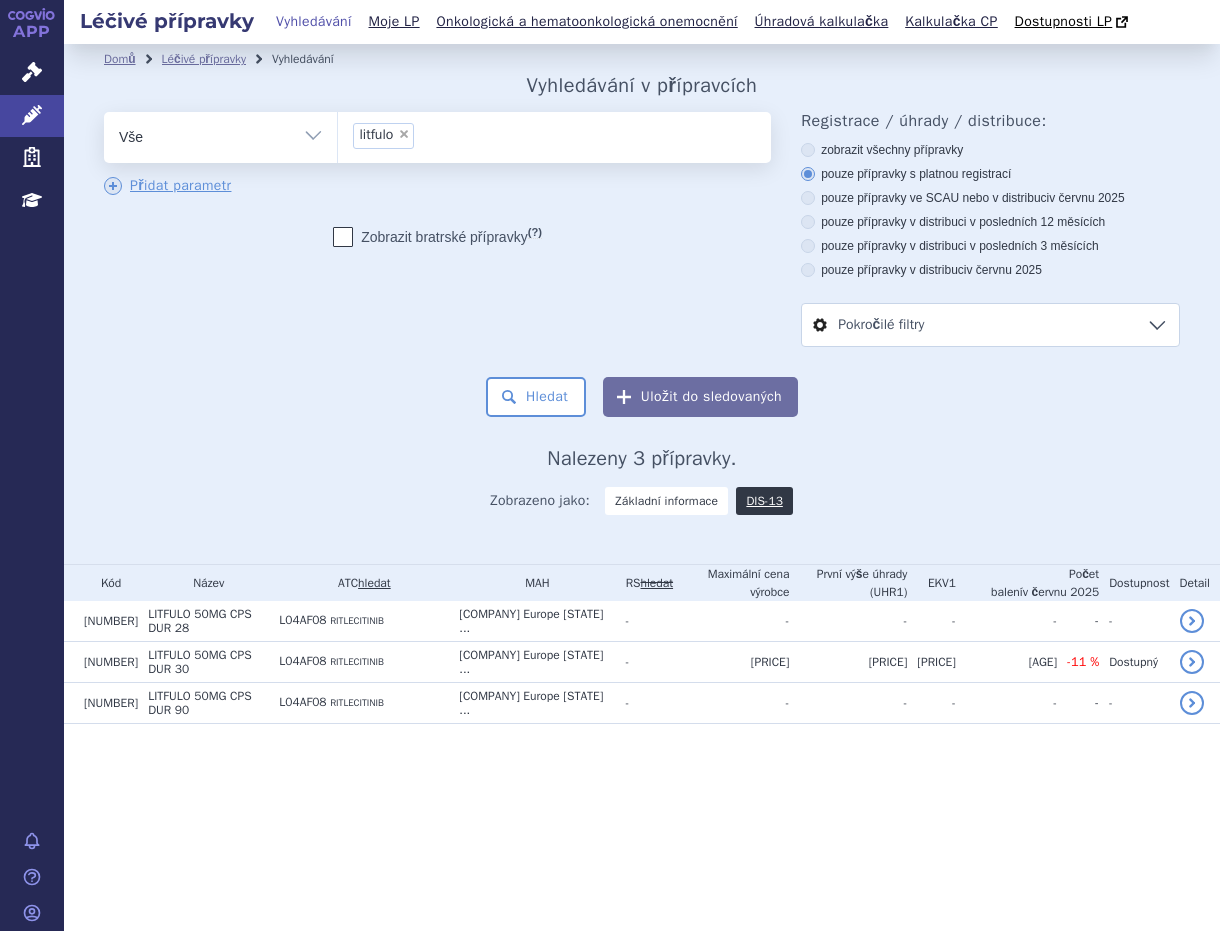 scroll, scrollTop: 0, scrollLeft: 0, axis: both 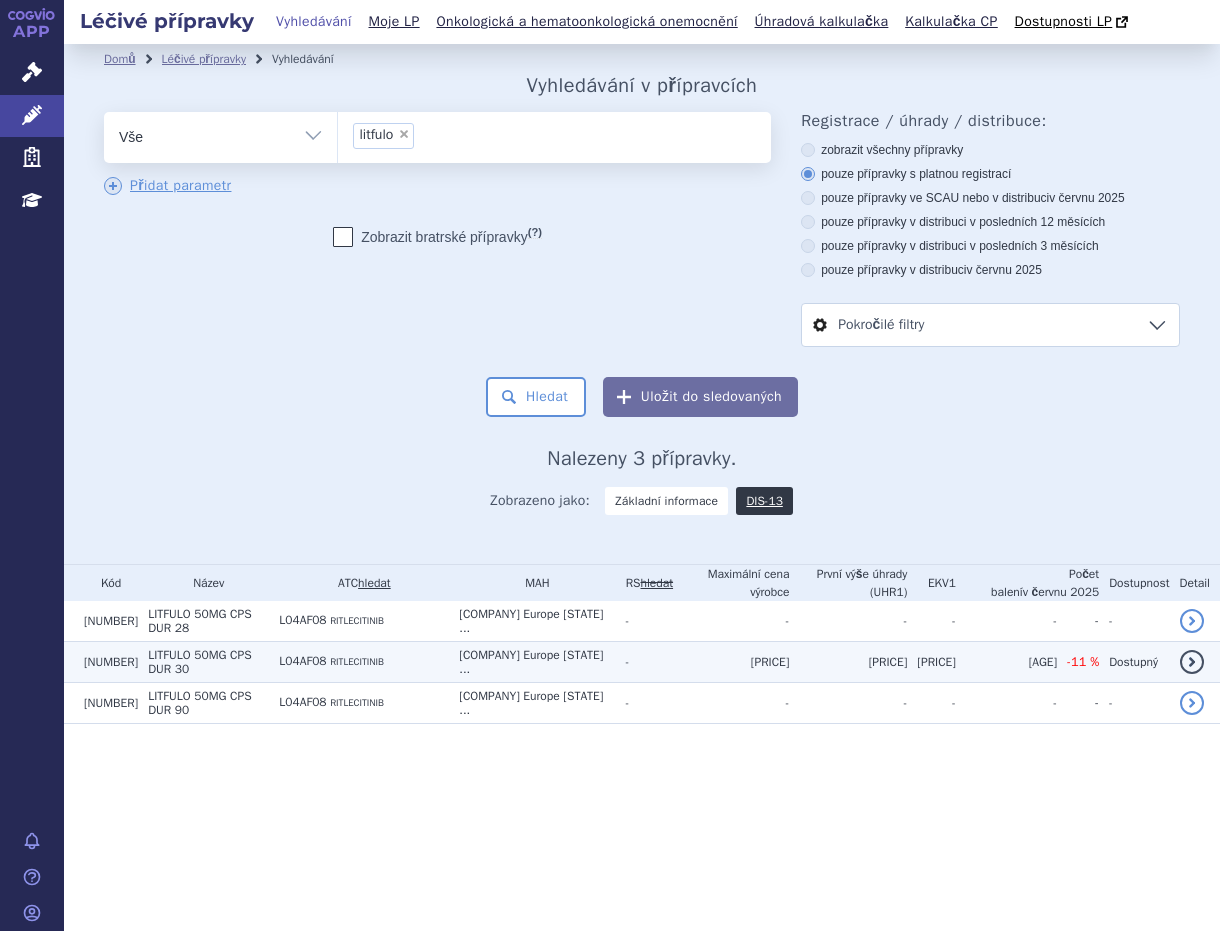click on "L04AF08" at bounding box center [302, 661] 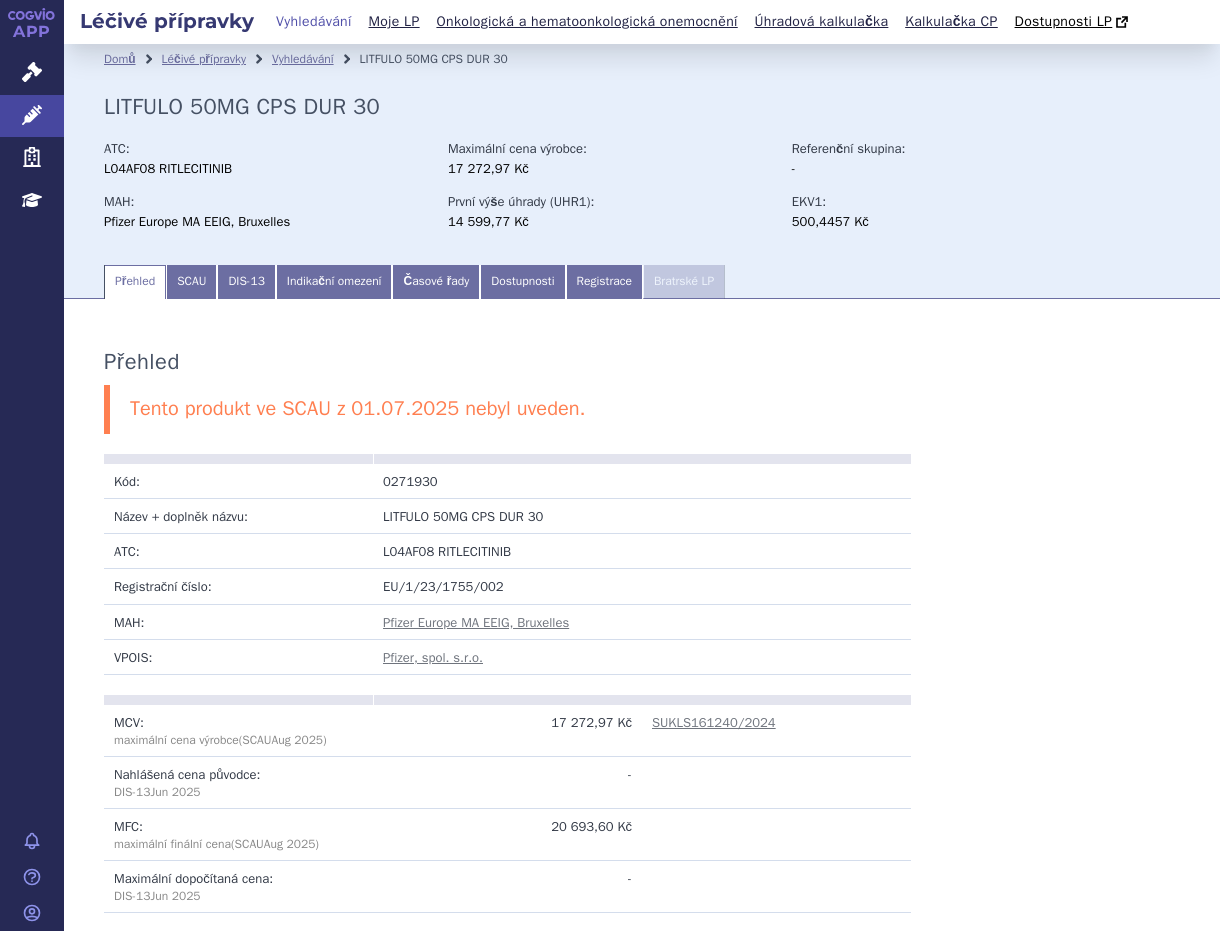 scroll, scrollTop: 0, scrollLeft: 0, axis: both 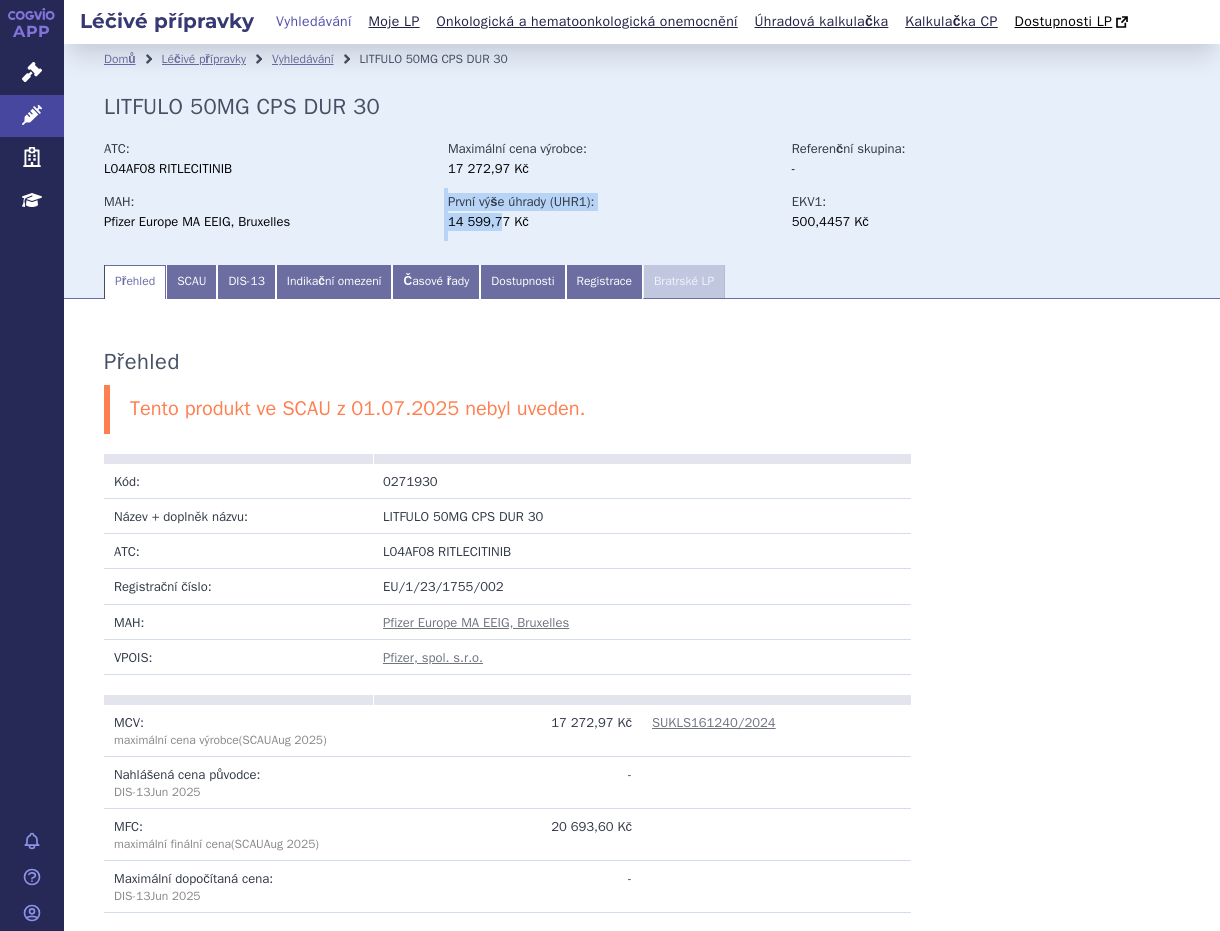 drag, startPoint x: 445, startPoint y: 222, endPoint x: 497, endPoint y: 224, distance: 52.03845 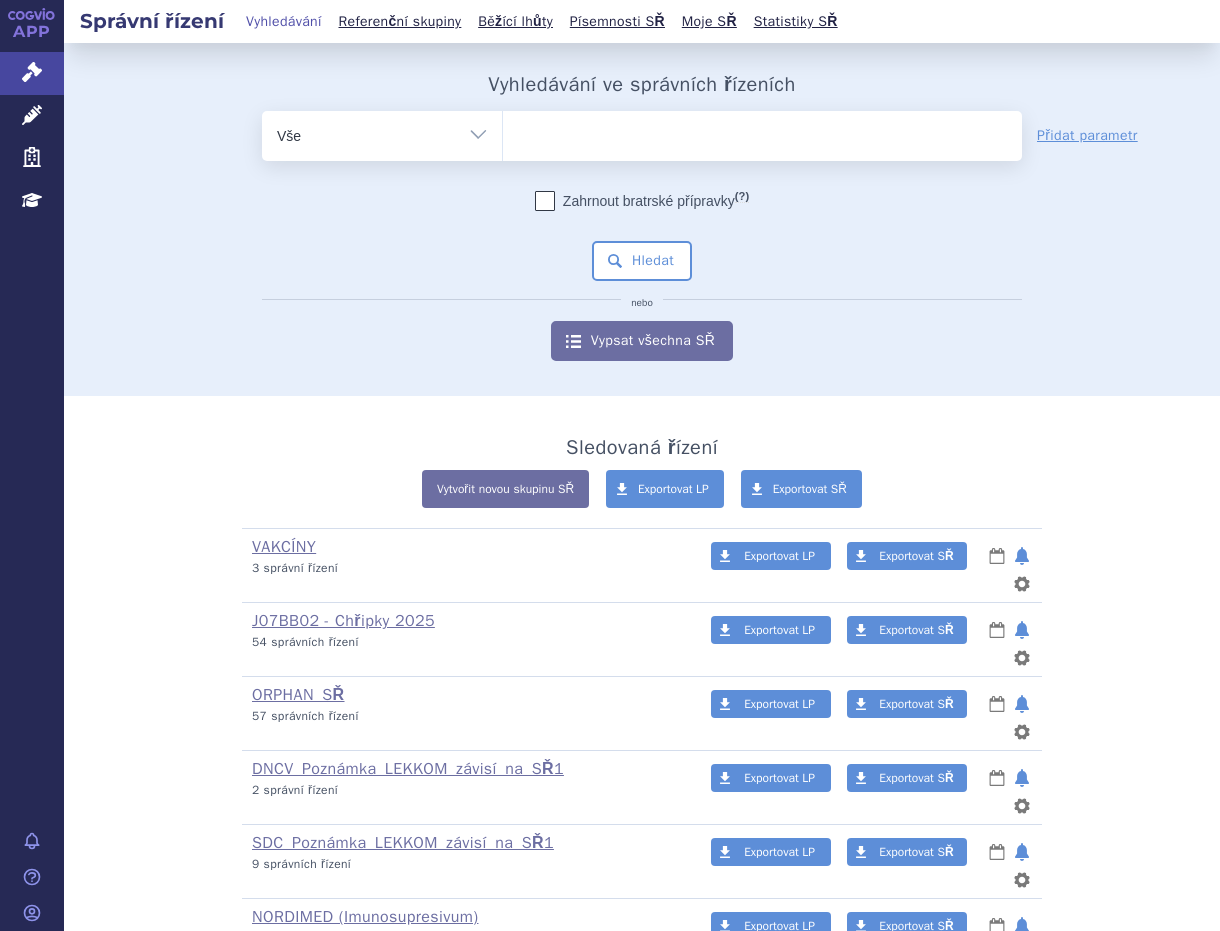 scroll, scrollTop: 0, scrollLeft: 0, axis: both 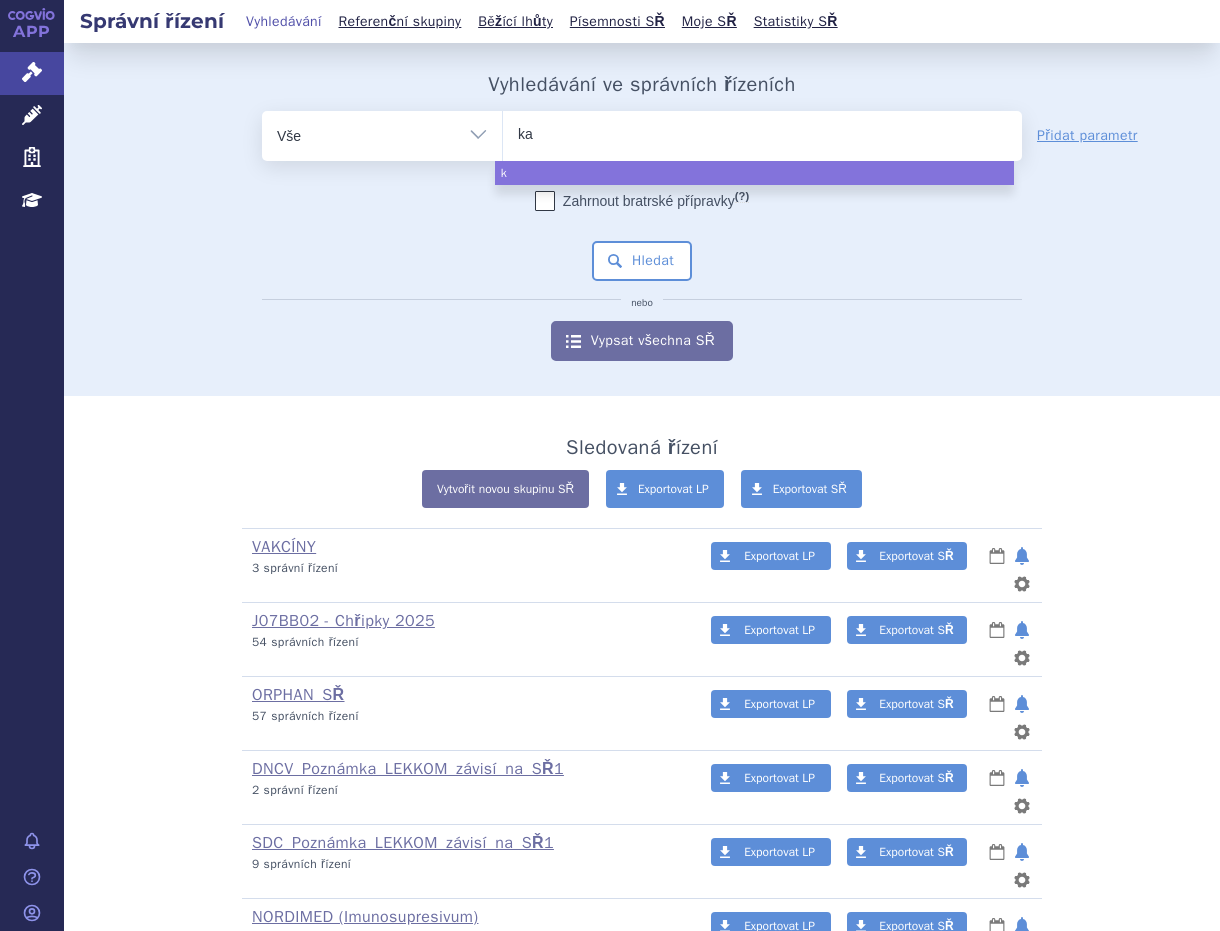 type on "kal" 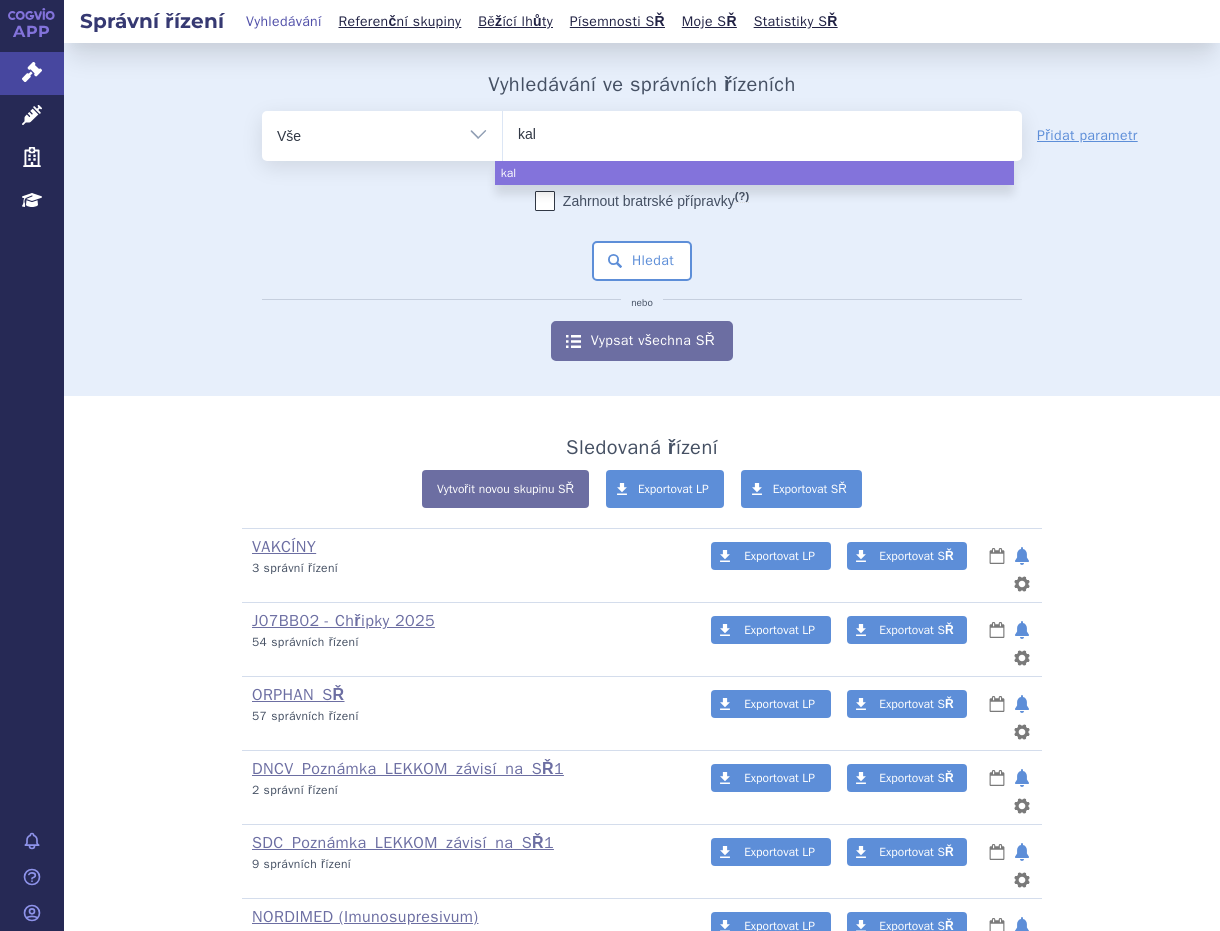 type on "kaln" 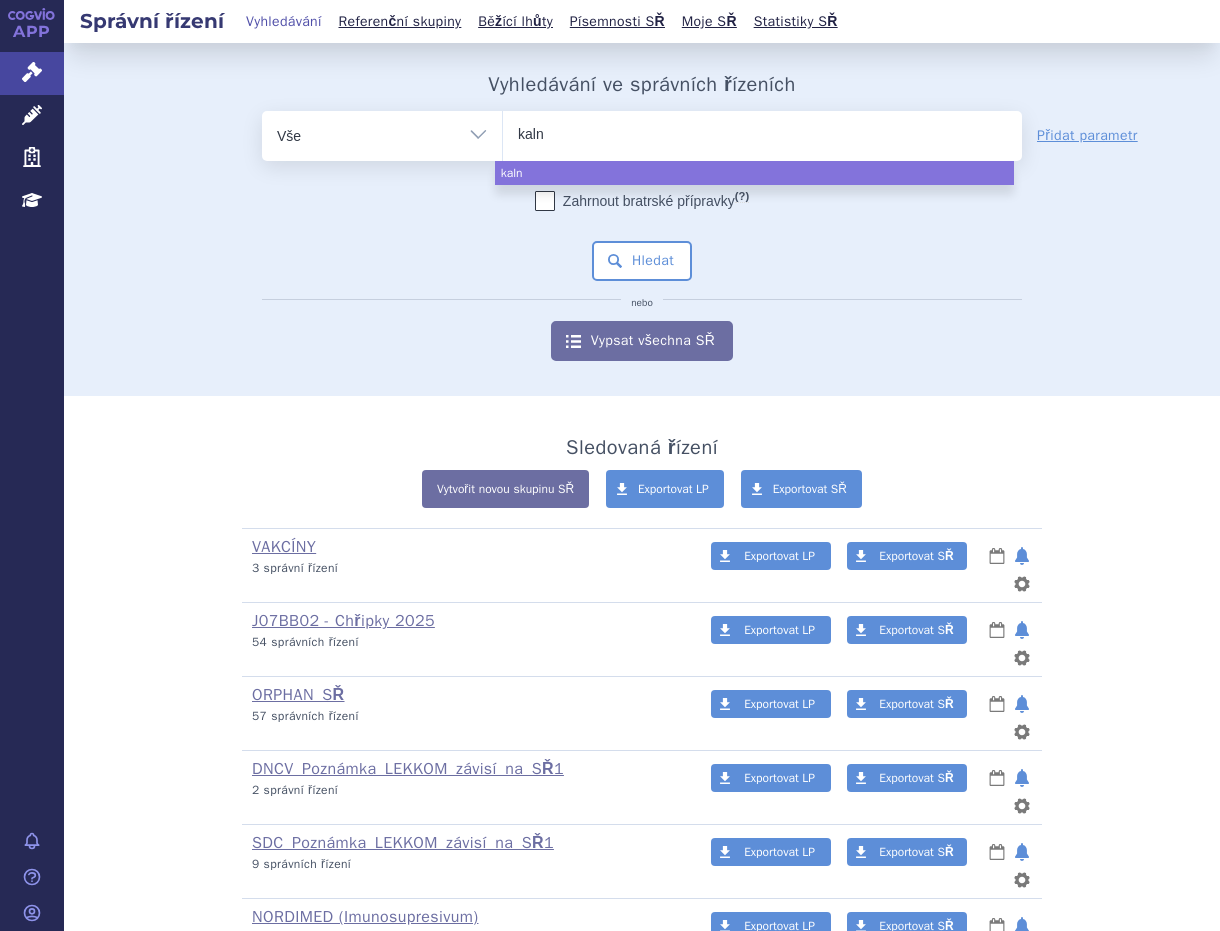 type on "kalnr" 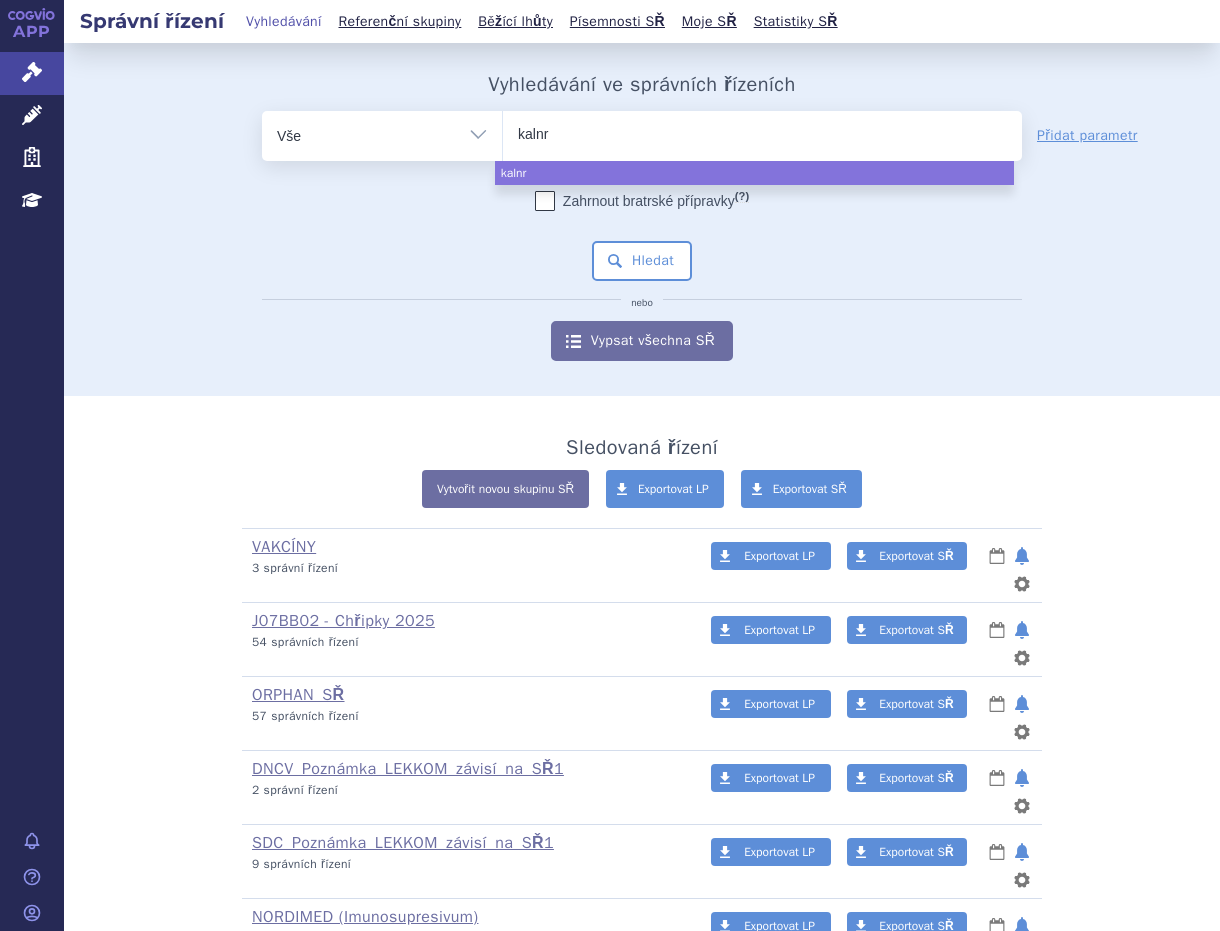 type on "kalnro" 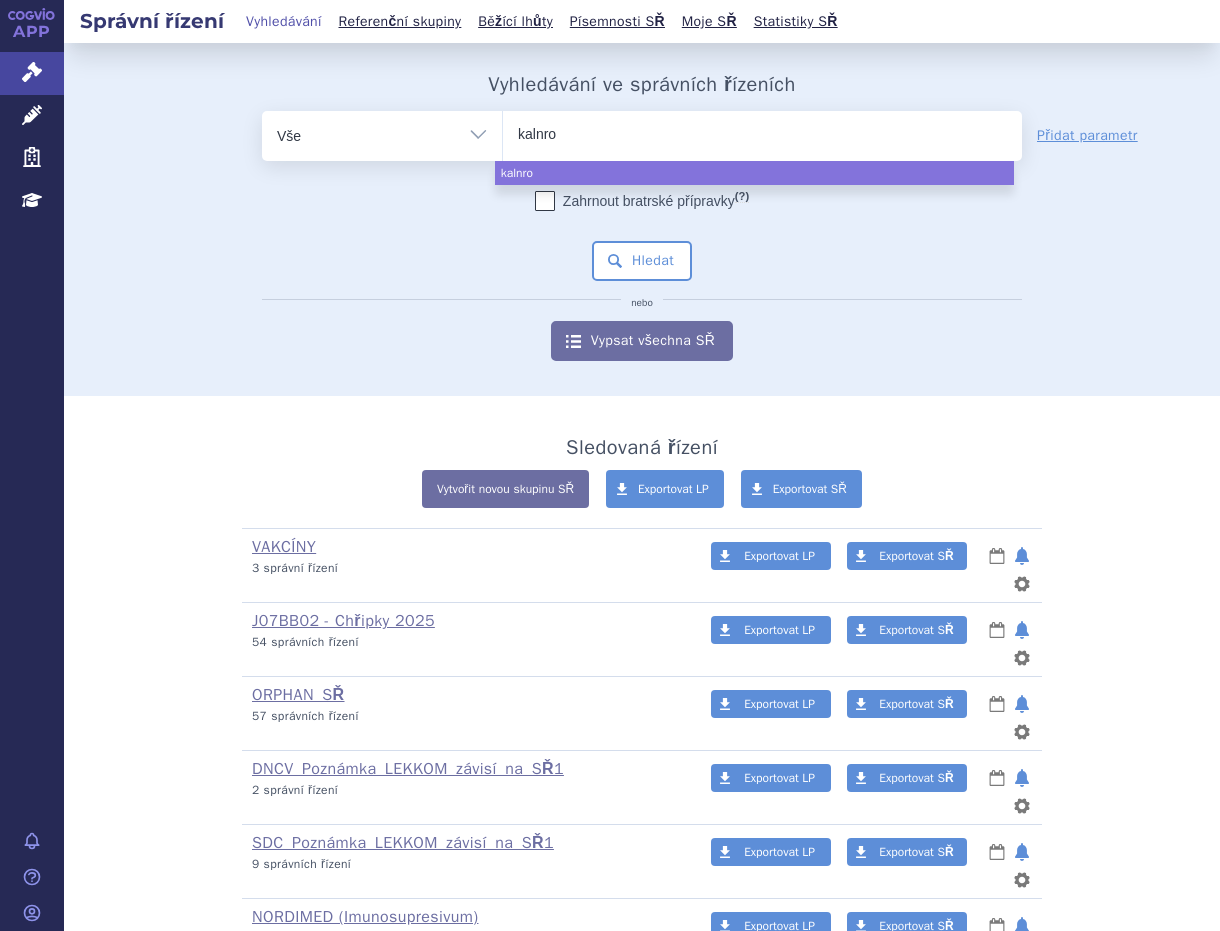 type on "kalnrom" 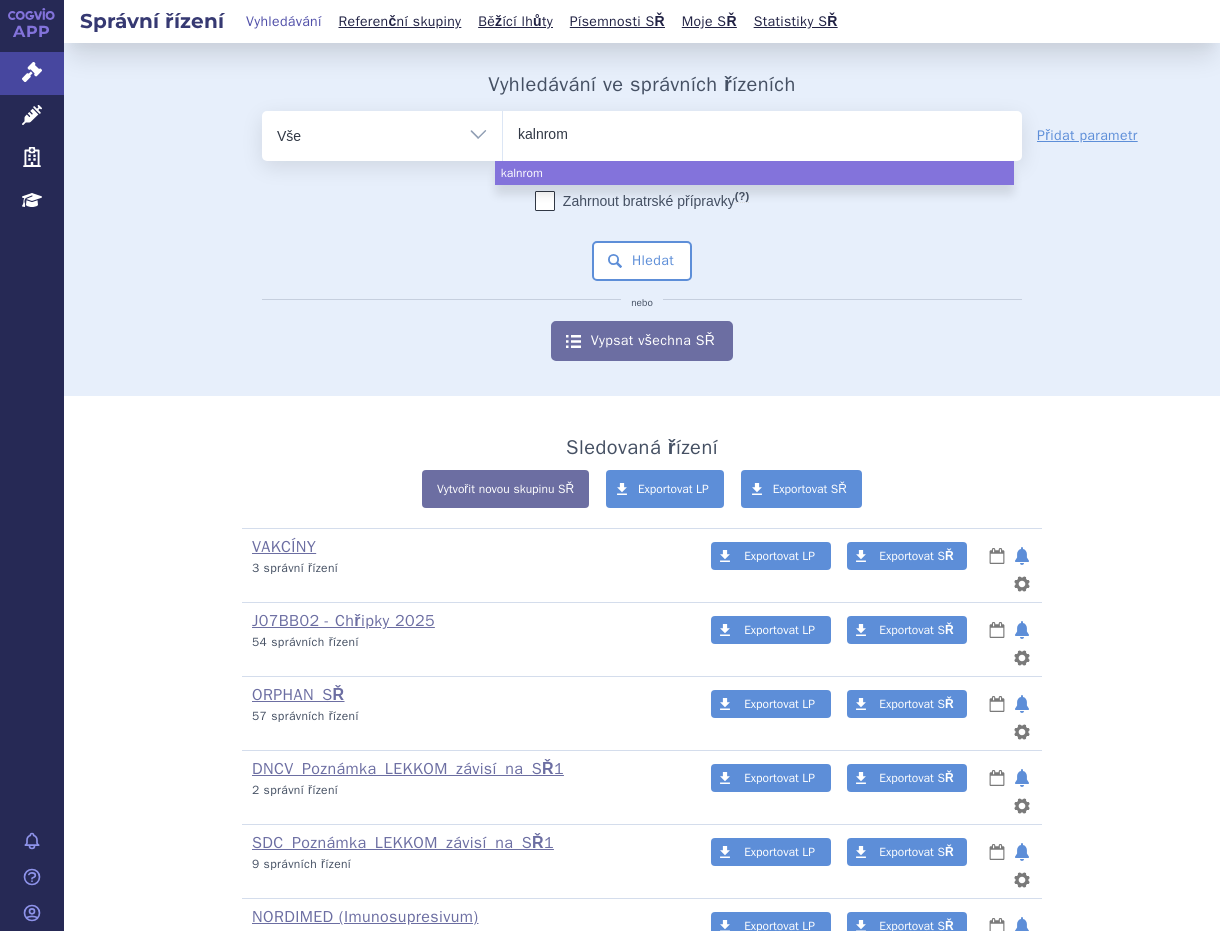 type on "kalnromi" 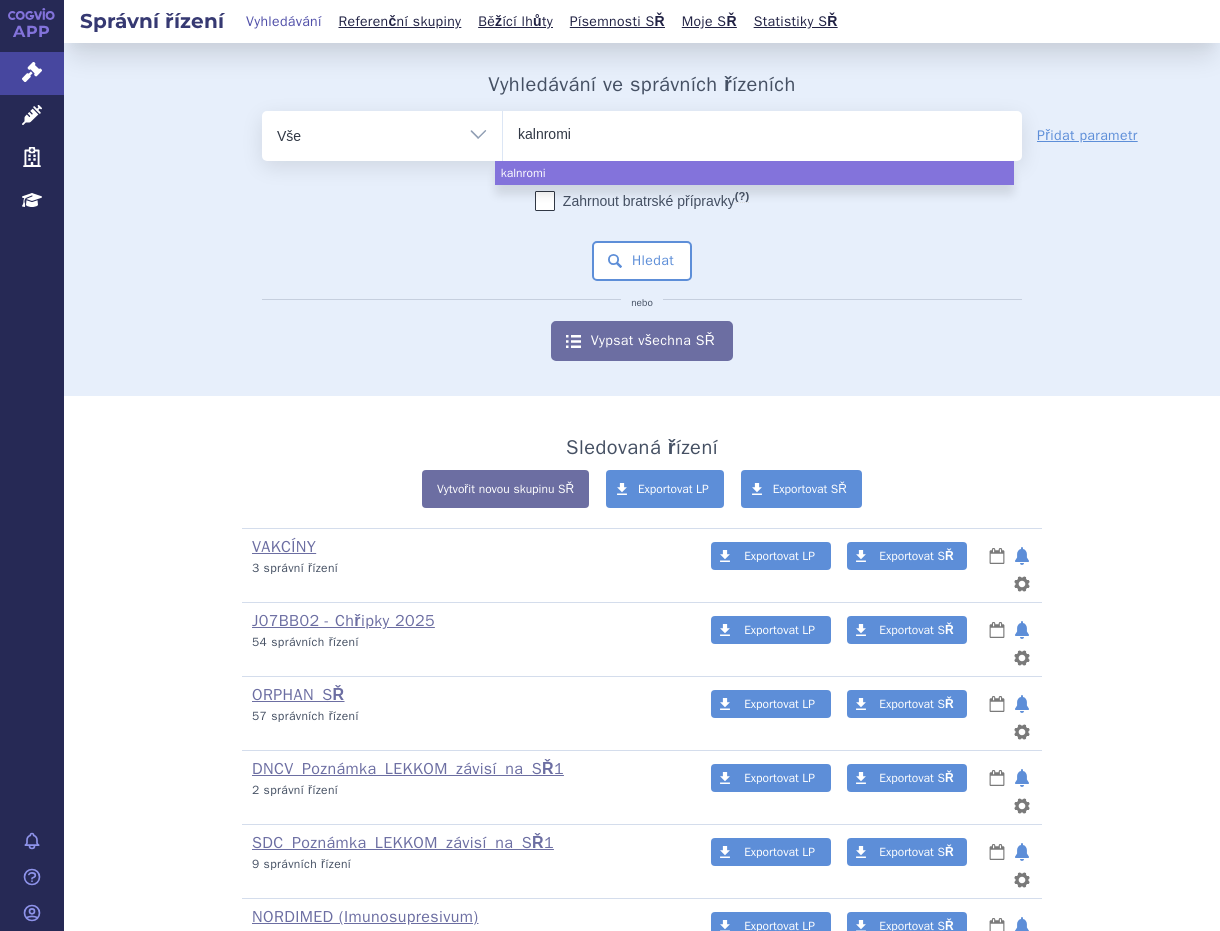 type on "kalnromin" 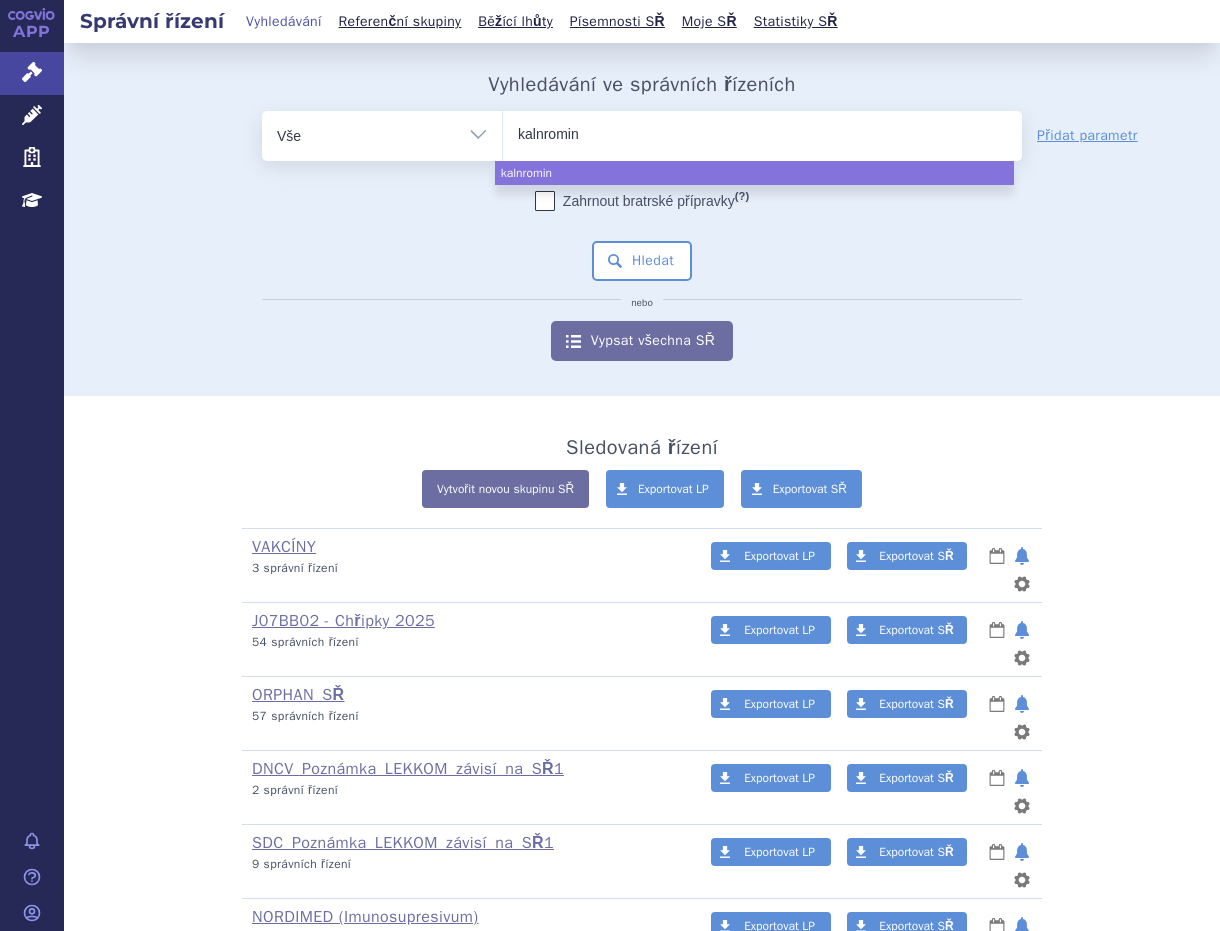 select on "kalnromin" 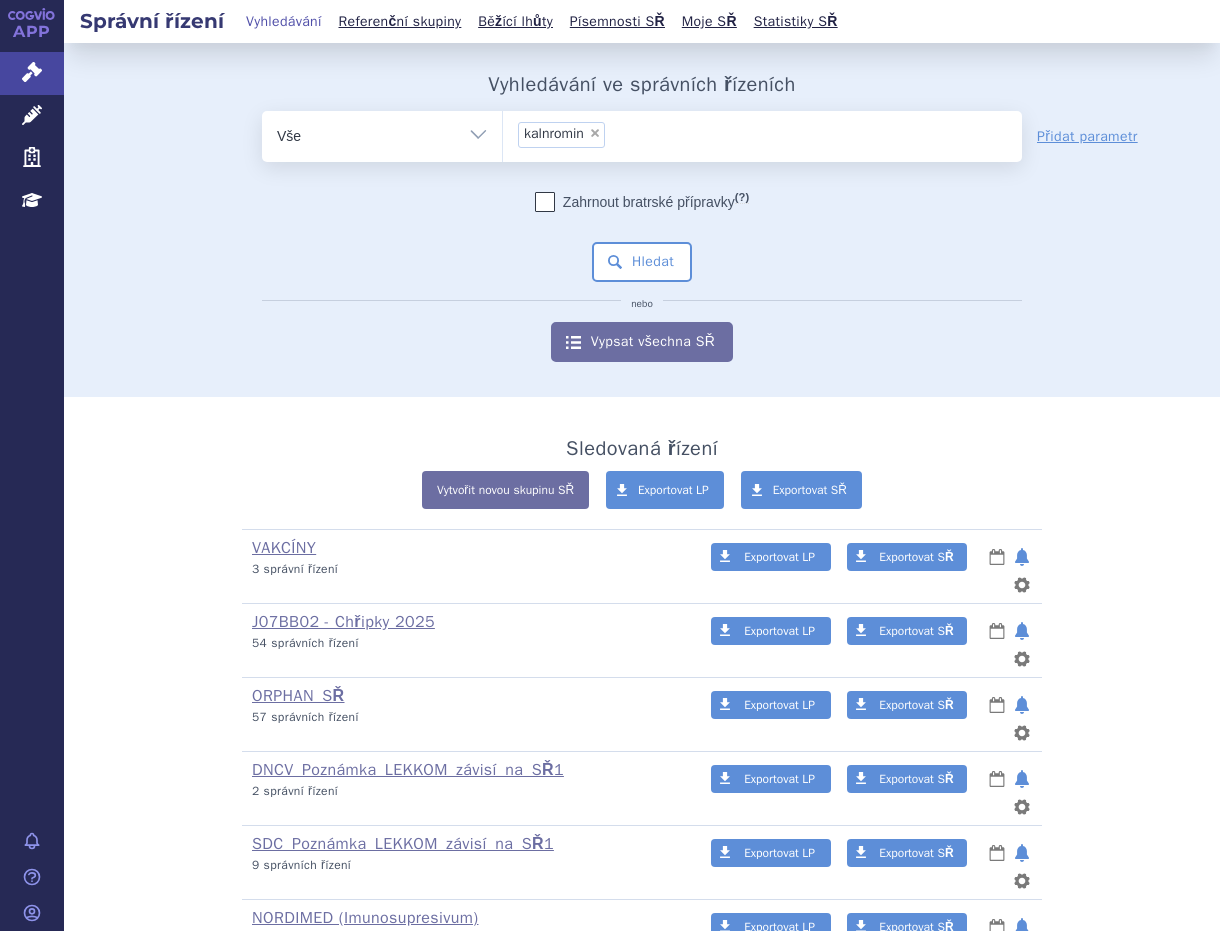 click on "× kalnromin" at bounding box center [561, 135] 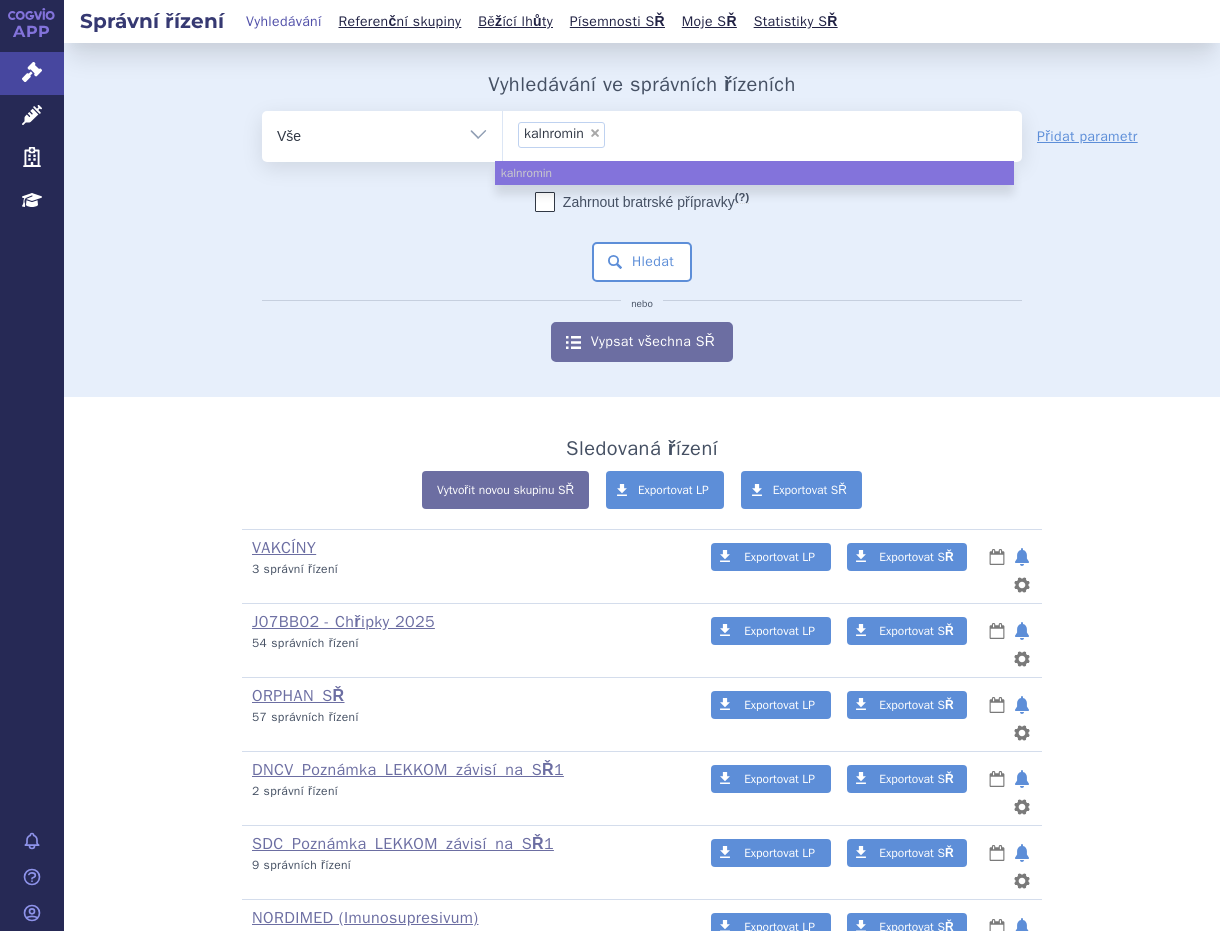 click on "×" at bounding box center [595, 133] 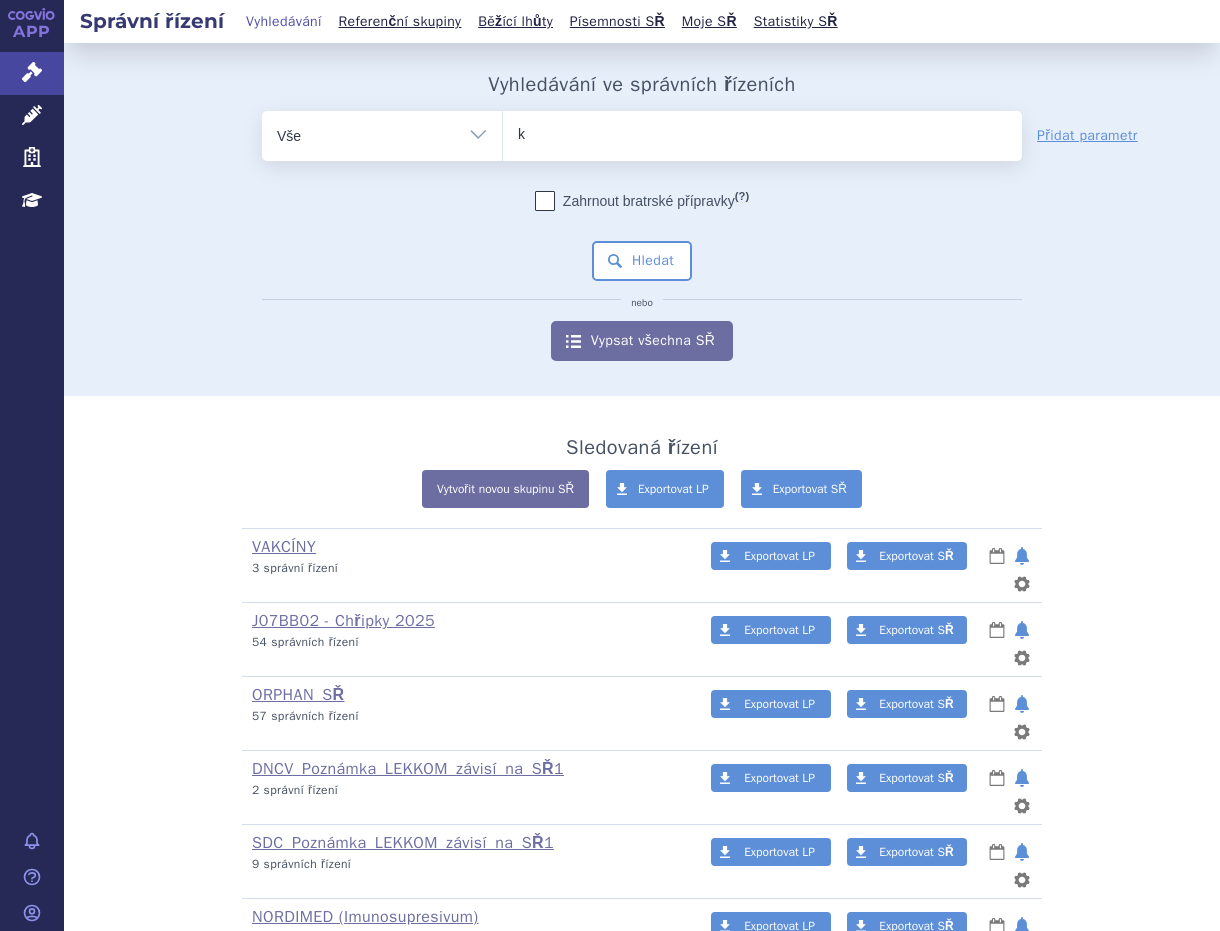 type on "ka" 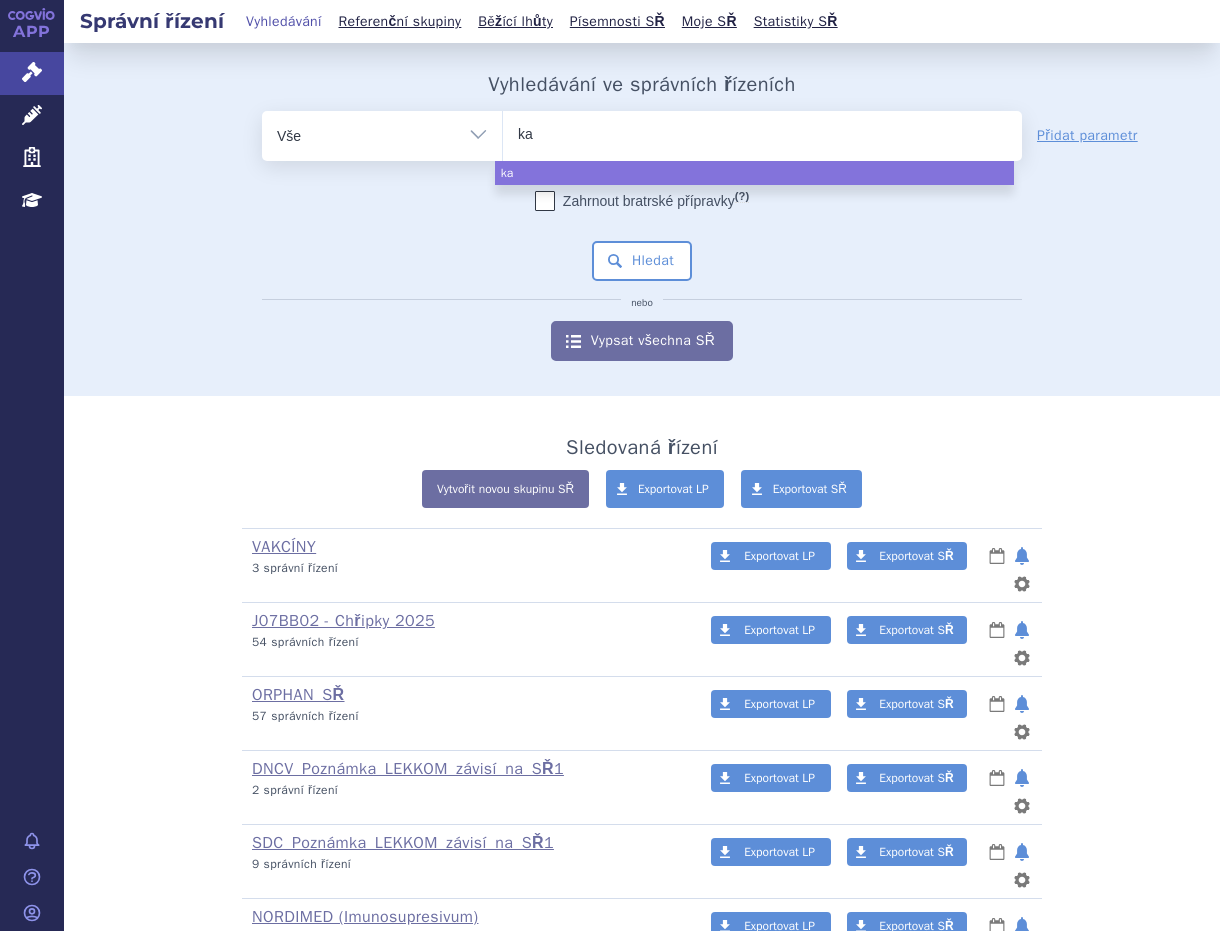 type on "kal" 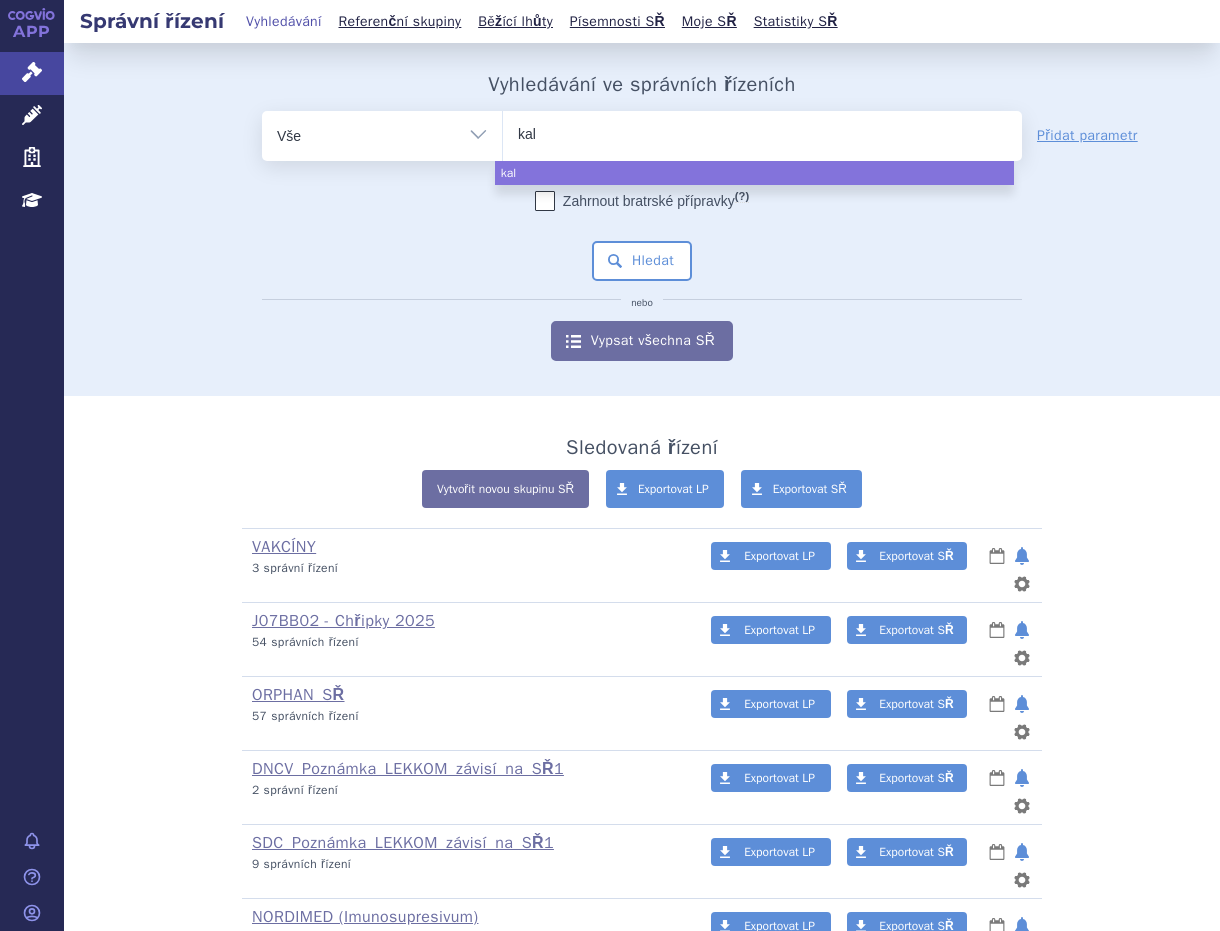 type on "kaln" 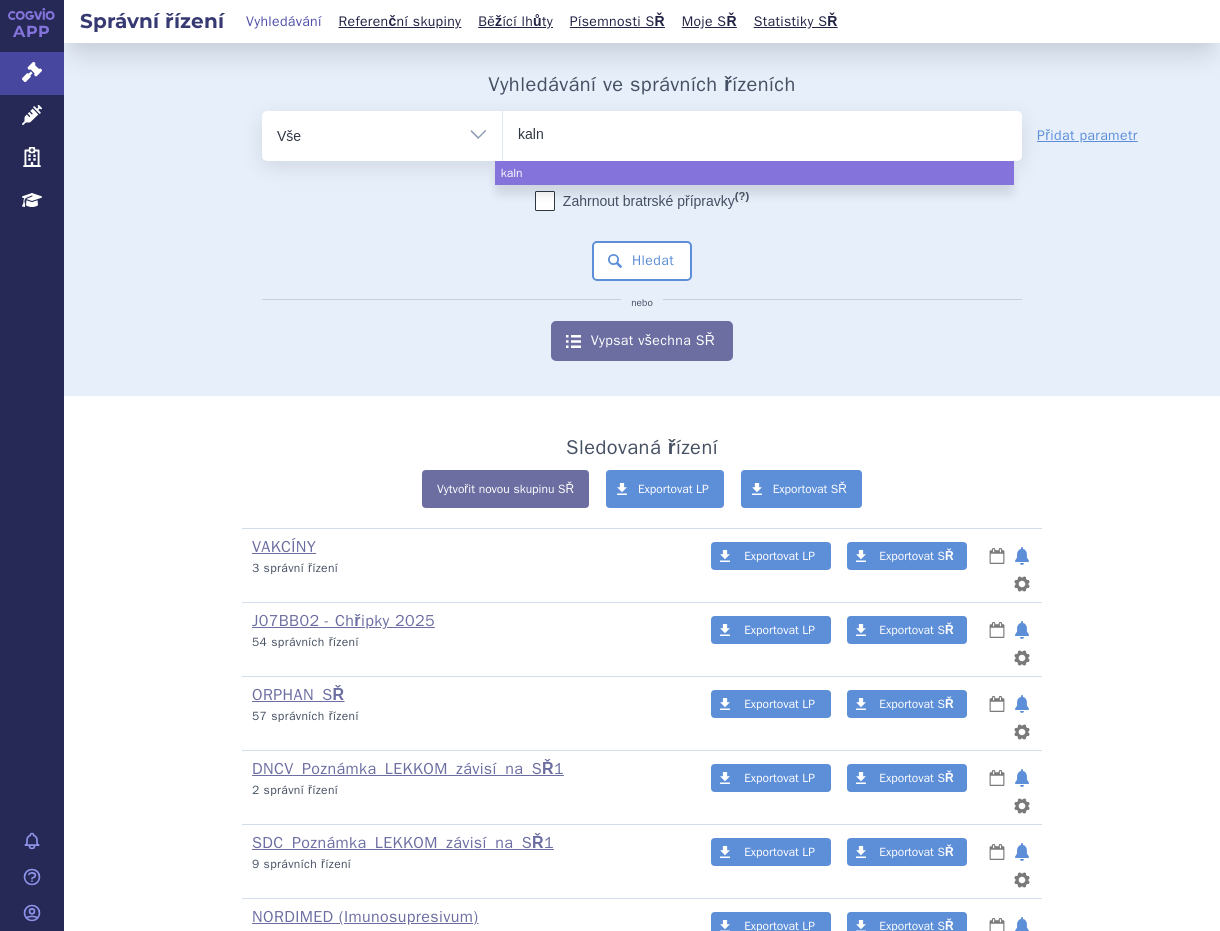type on "kalno" 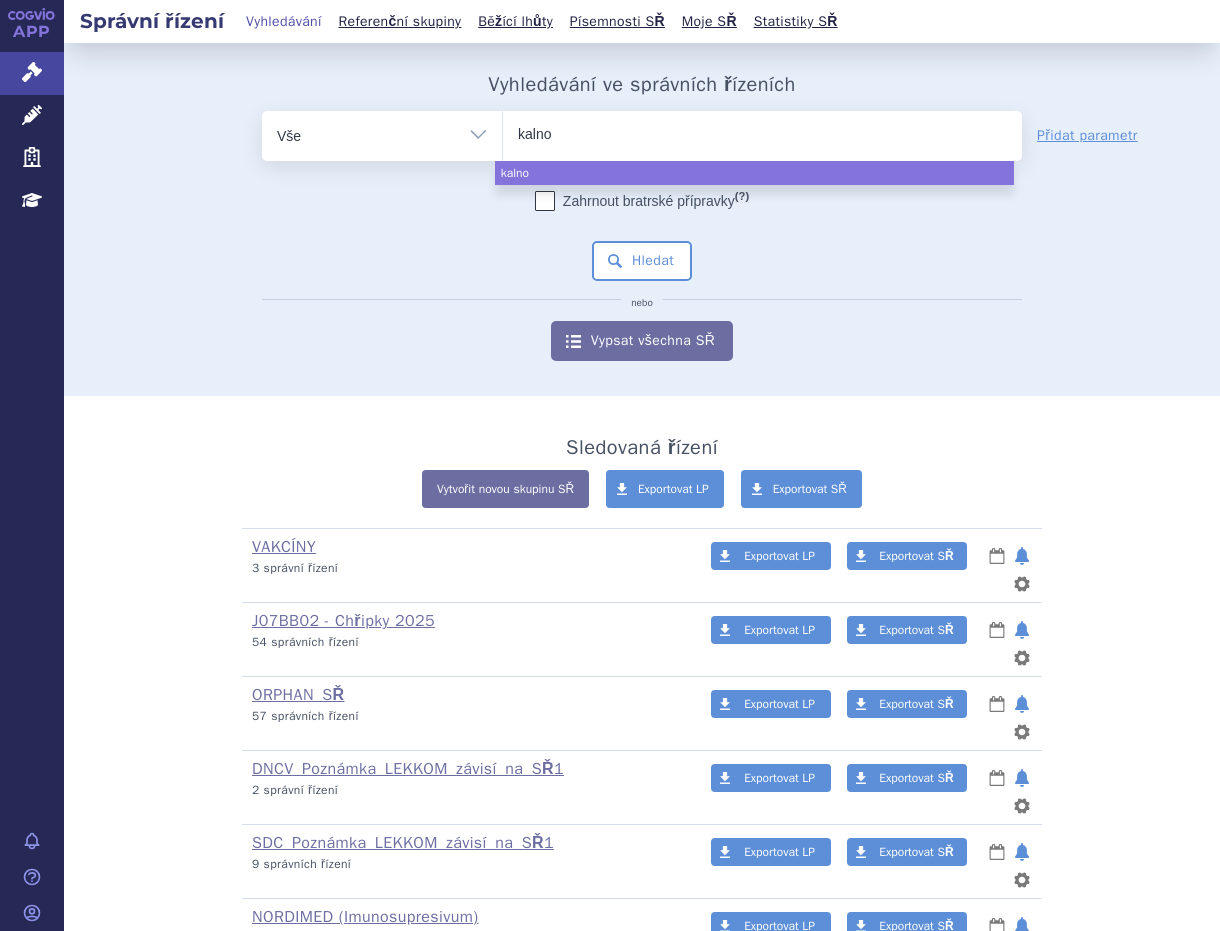 type on "kalnor" 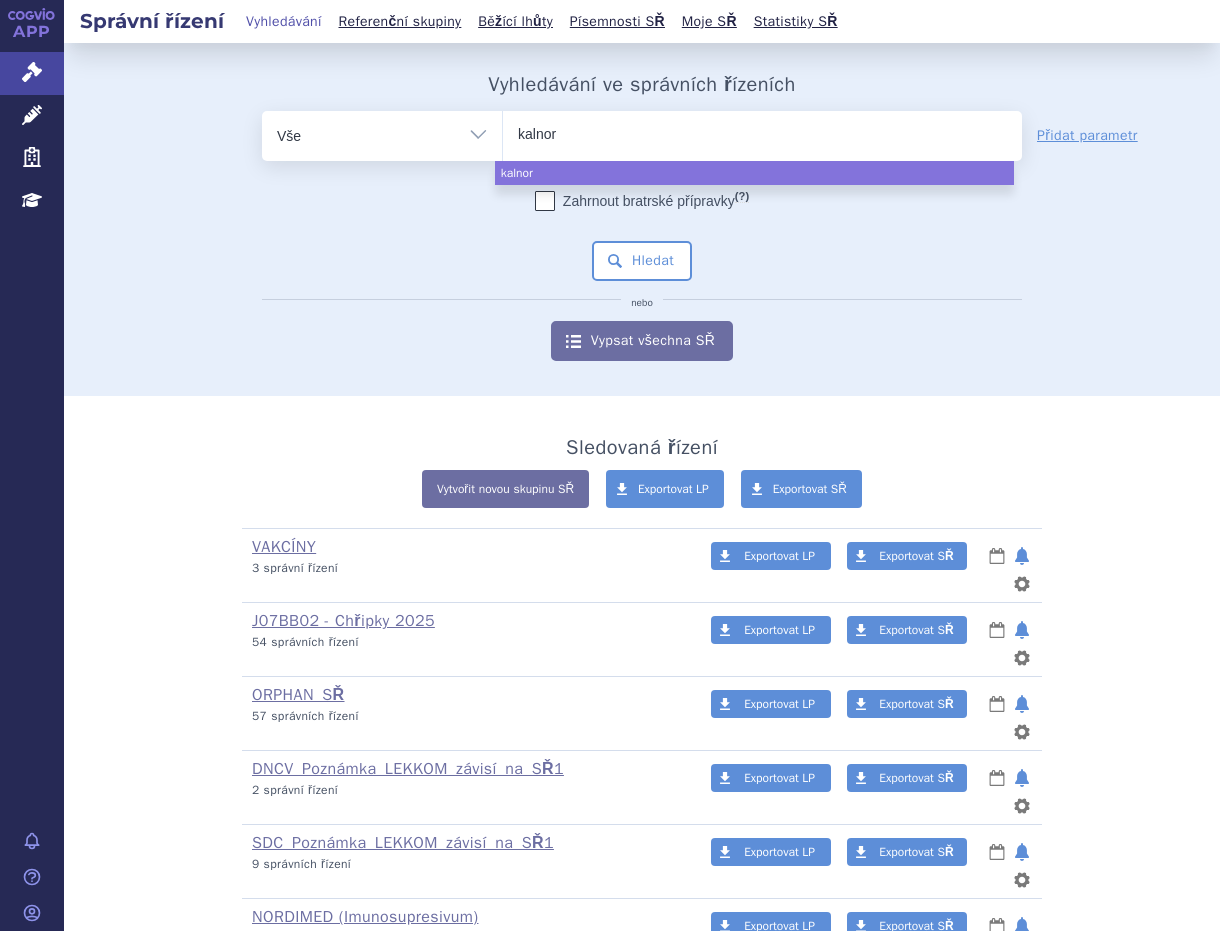 type on "kalnorm" 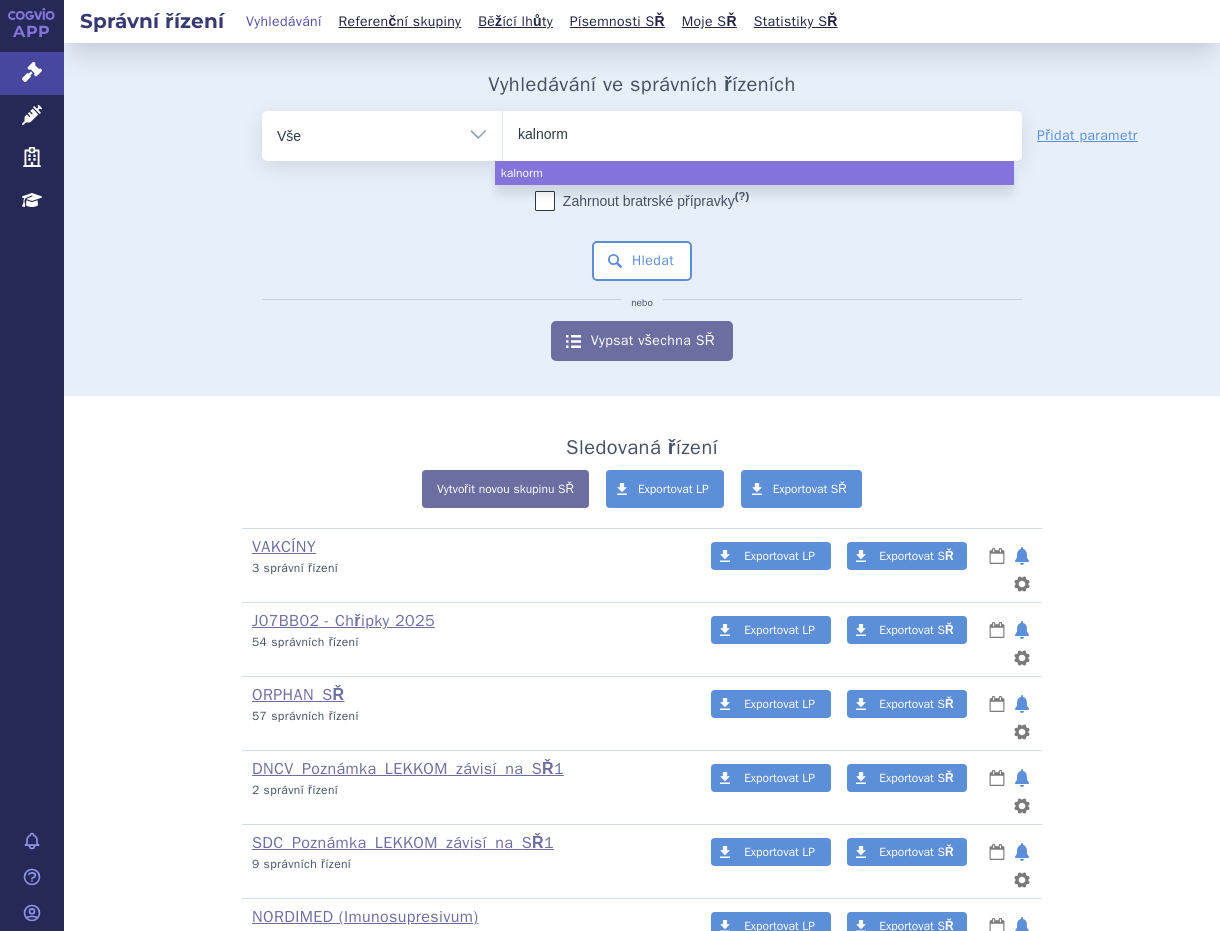 type on "kalnormí" 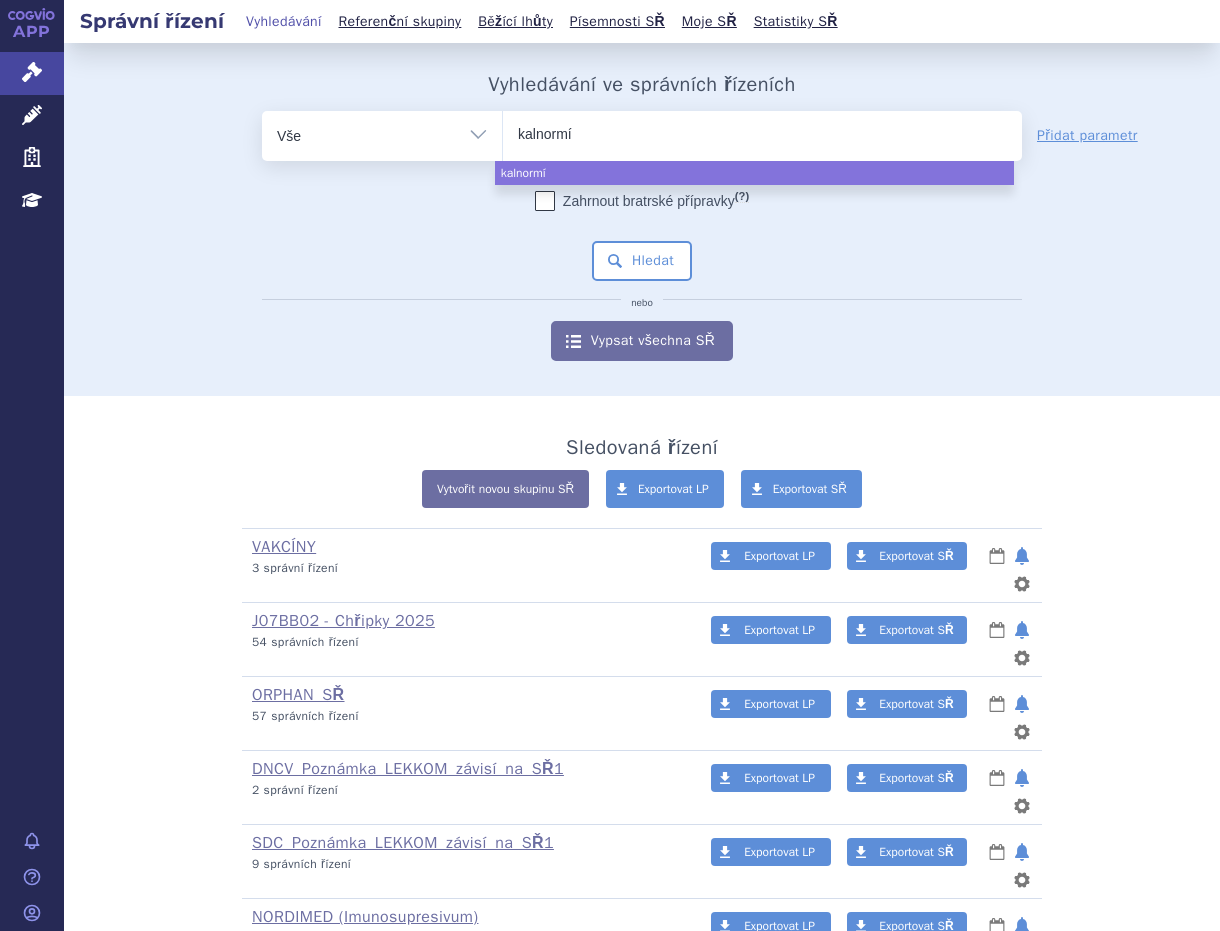 type on "kalnormín" 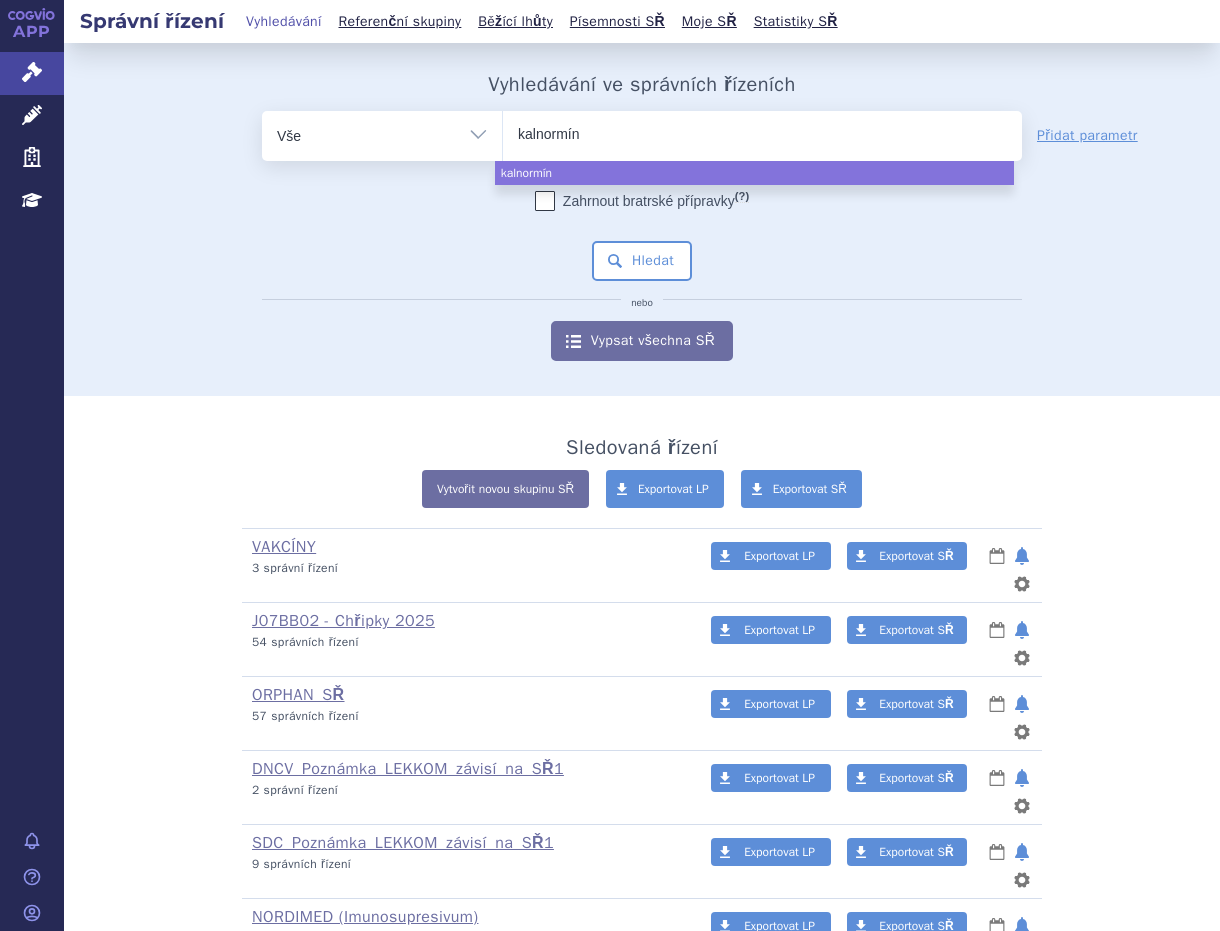select on "kalnormín" 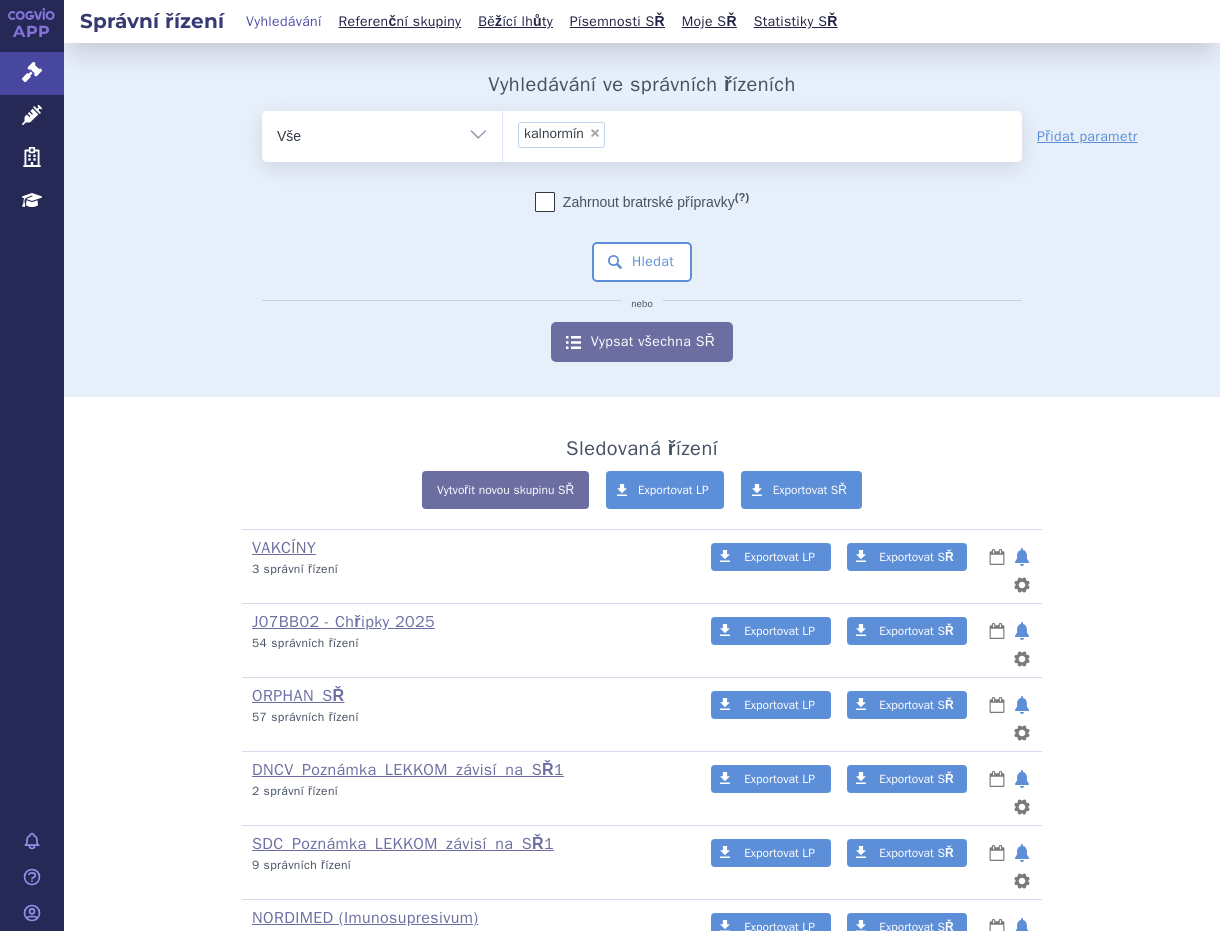 type on "kalnormín" 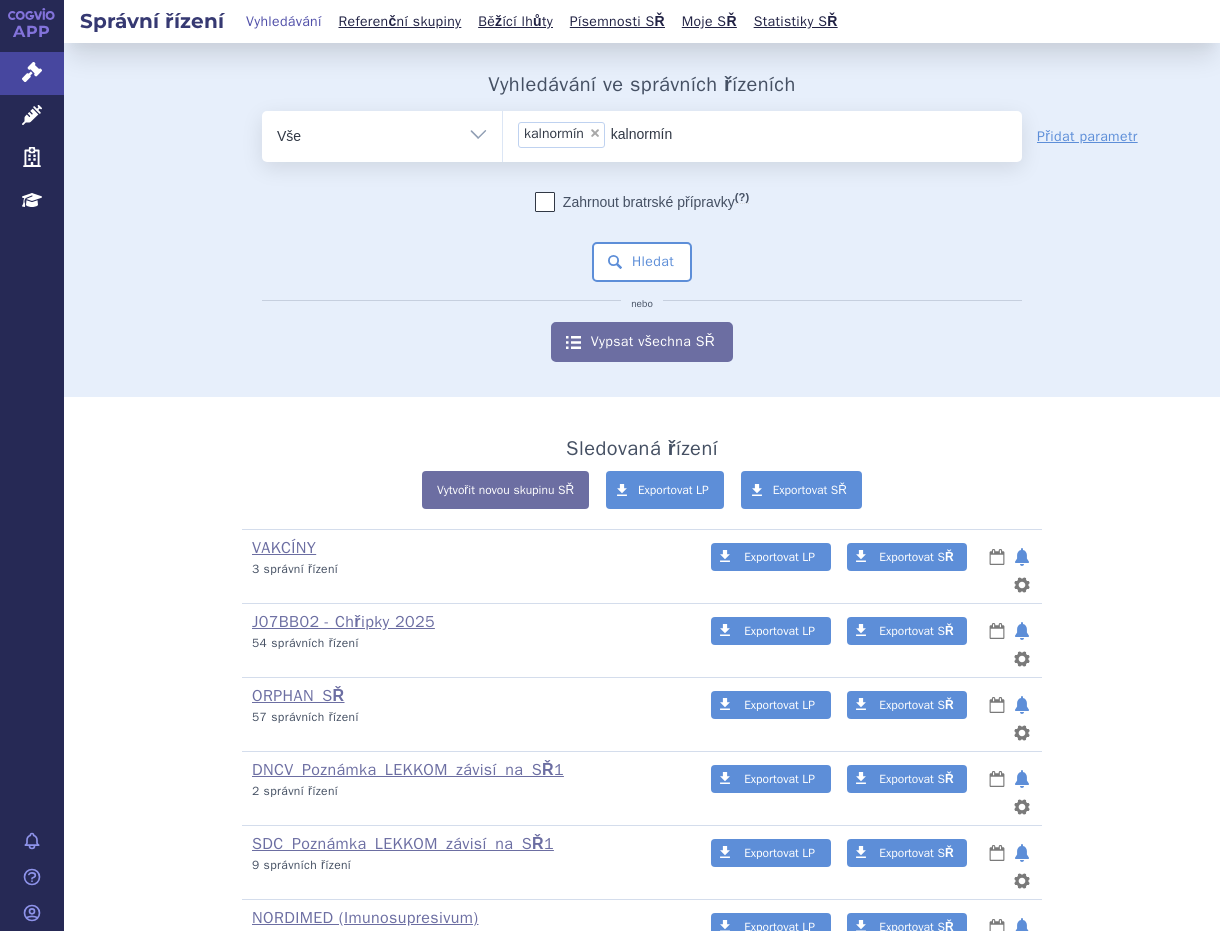 select 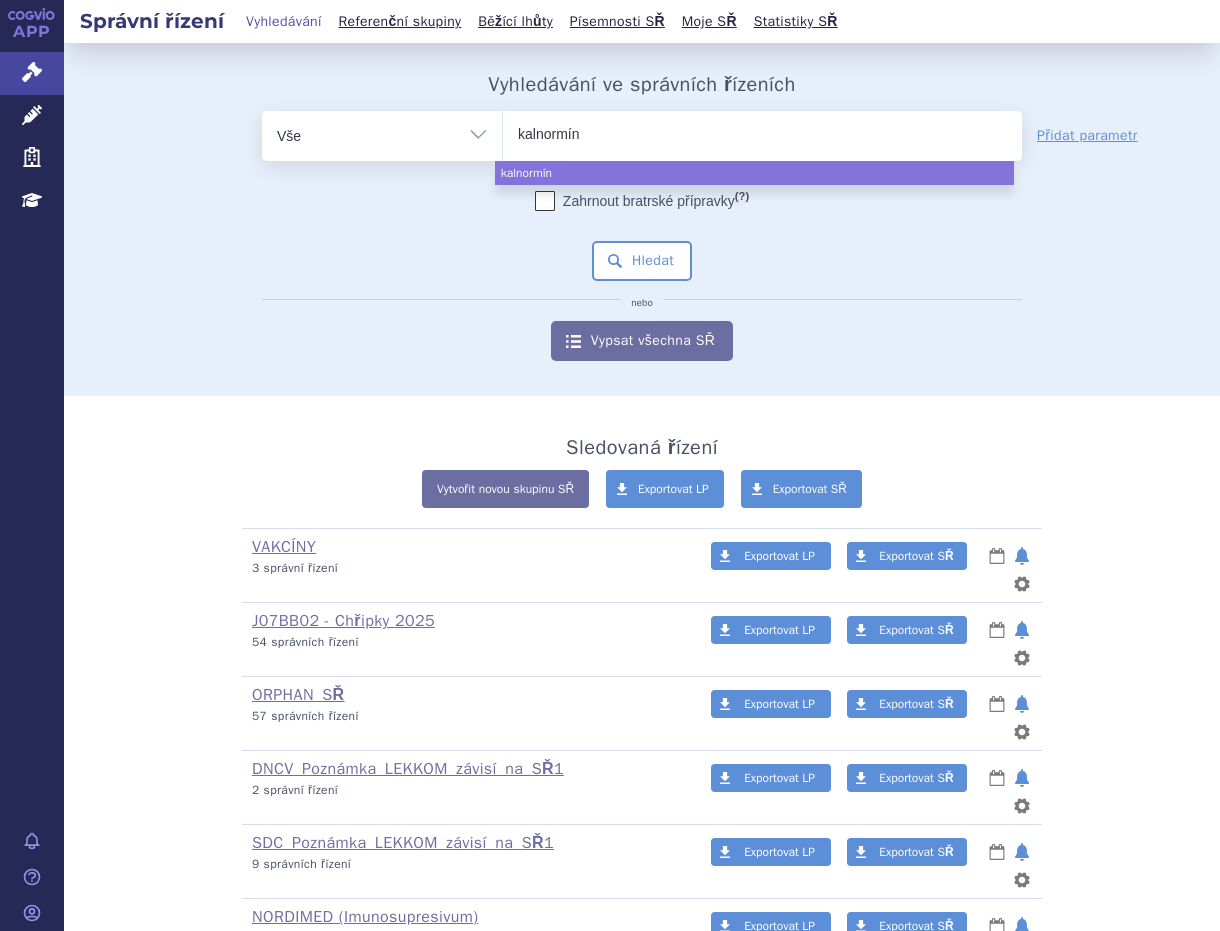type on "kalnormí" 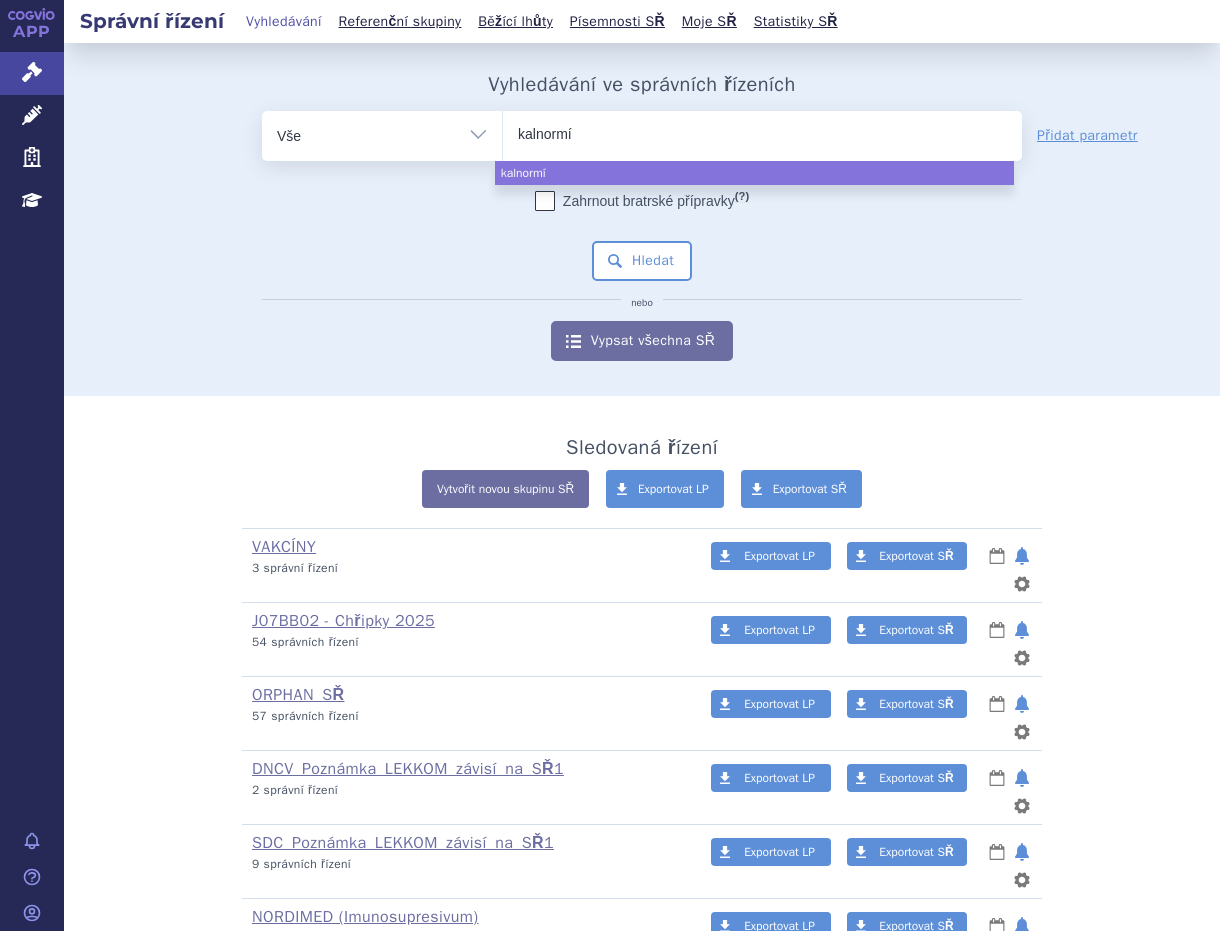 type on "kalnorm" 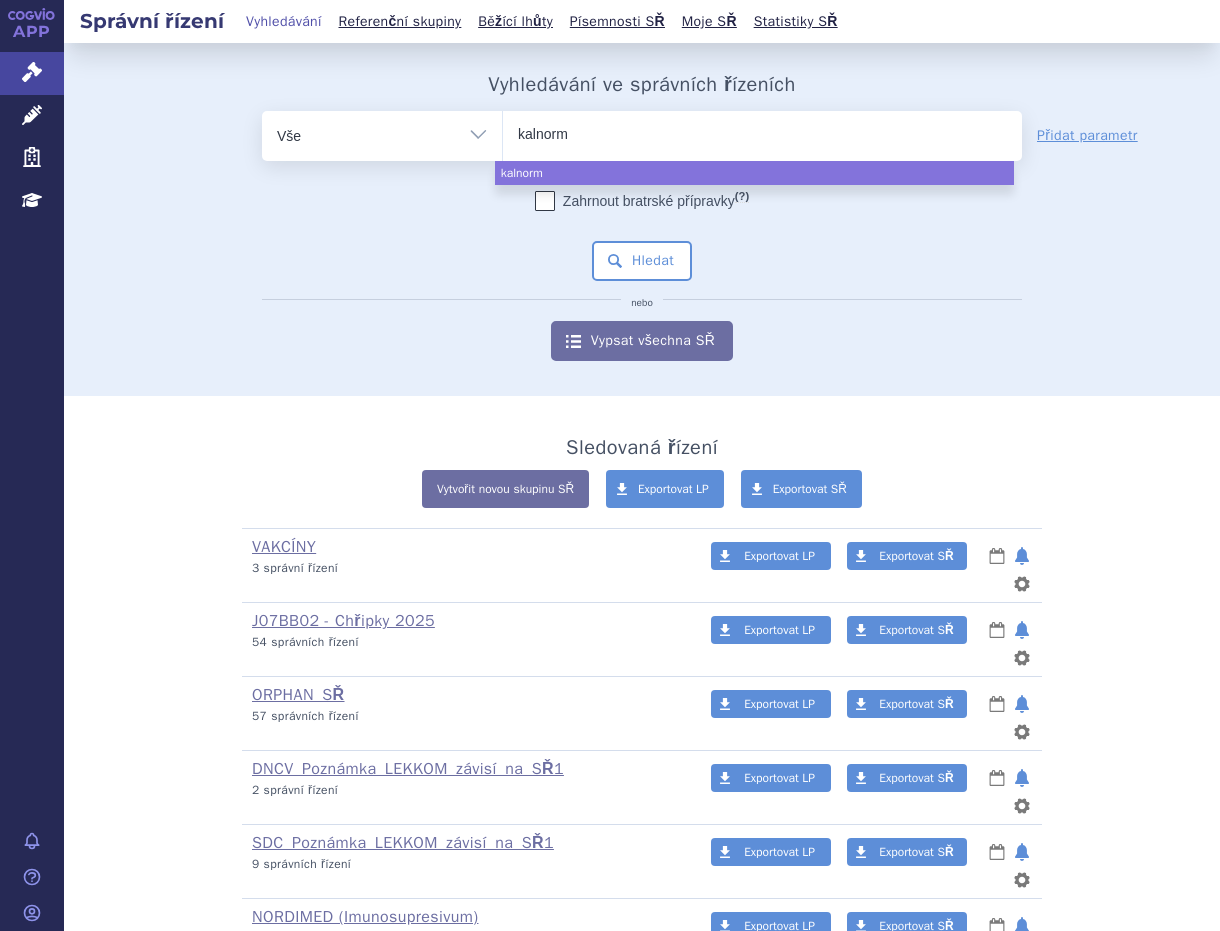 type on "kalnormi" 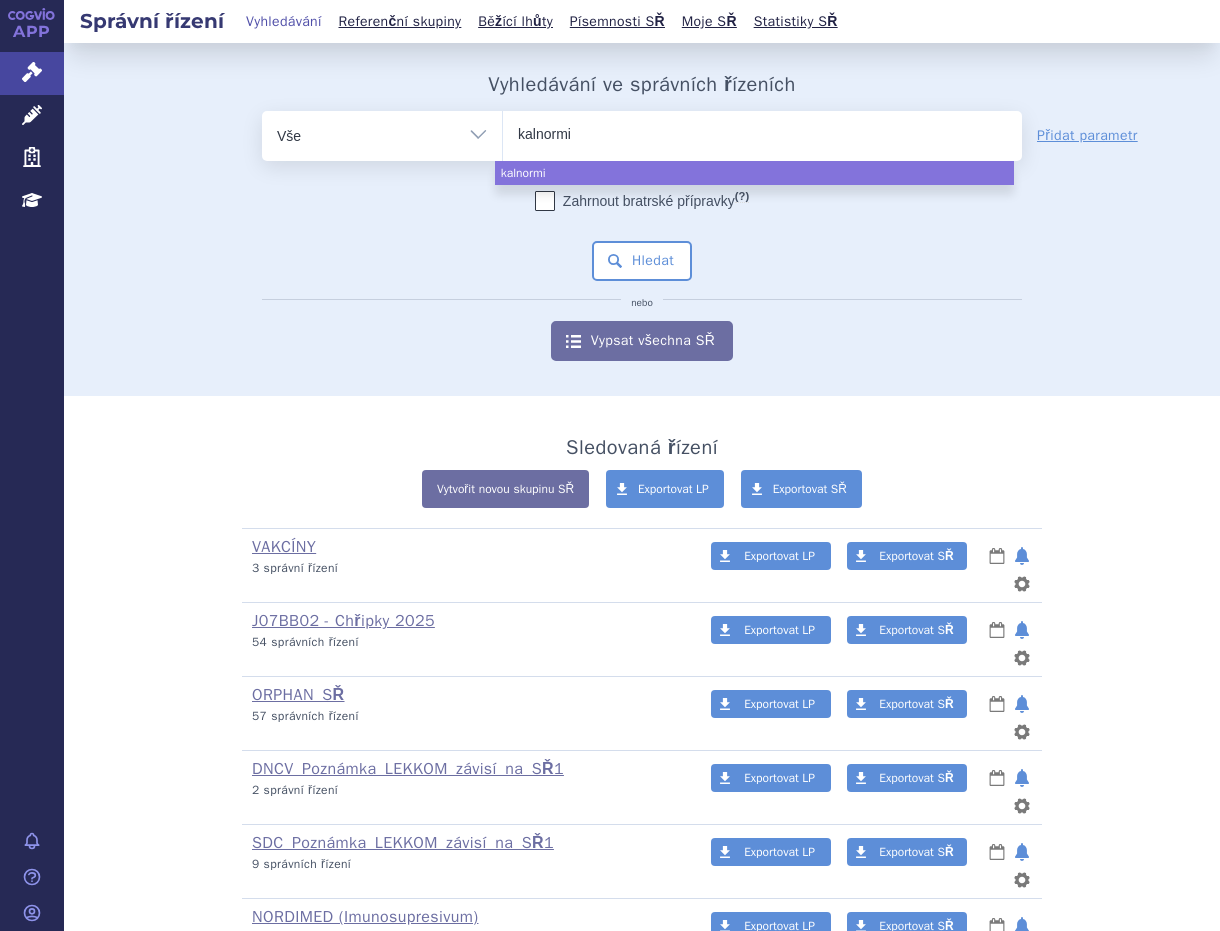 type on "kalnormin" 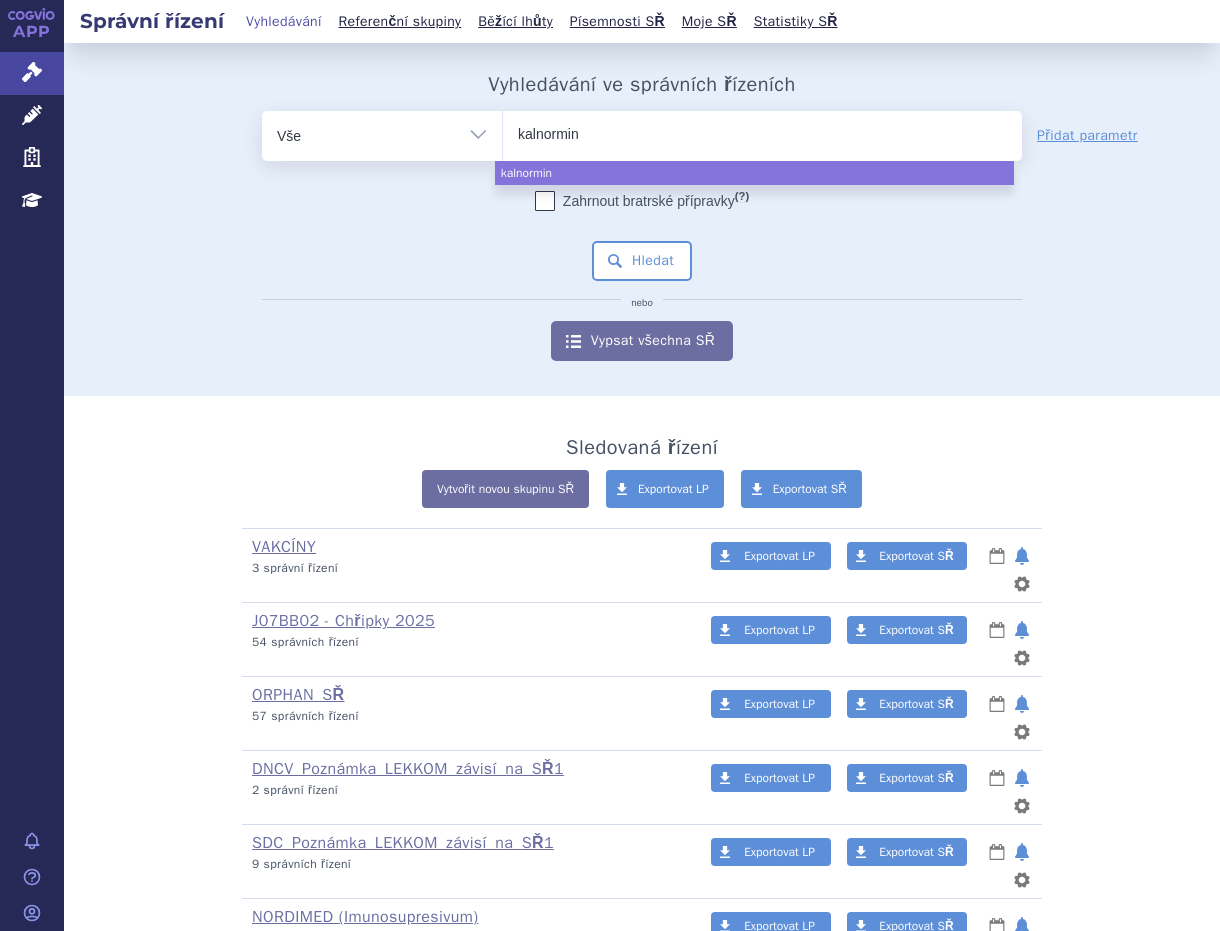 select on "kalnormin" 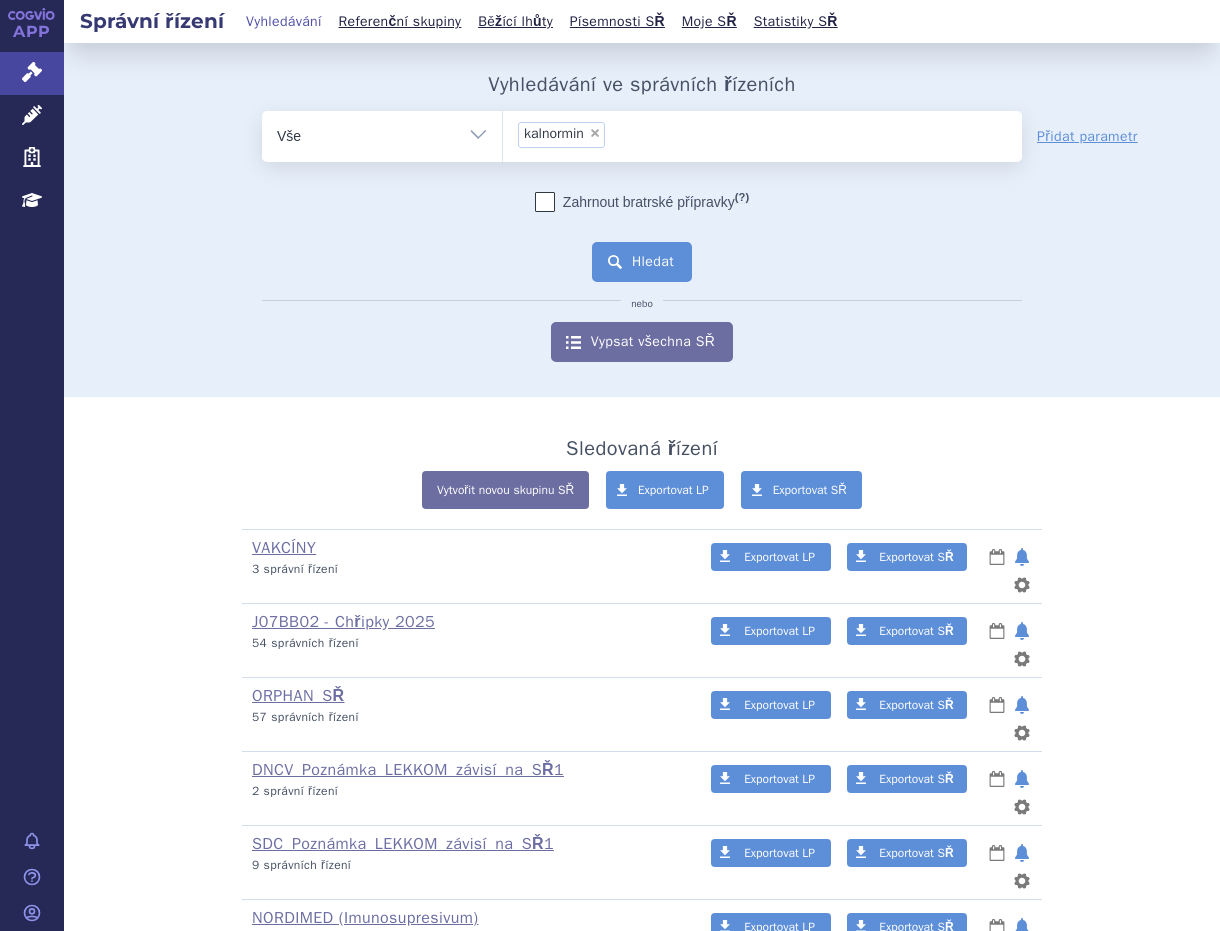 click on "Hledat" at bounding box center (642, 262) 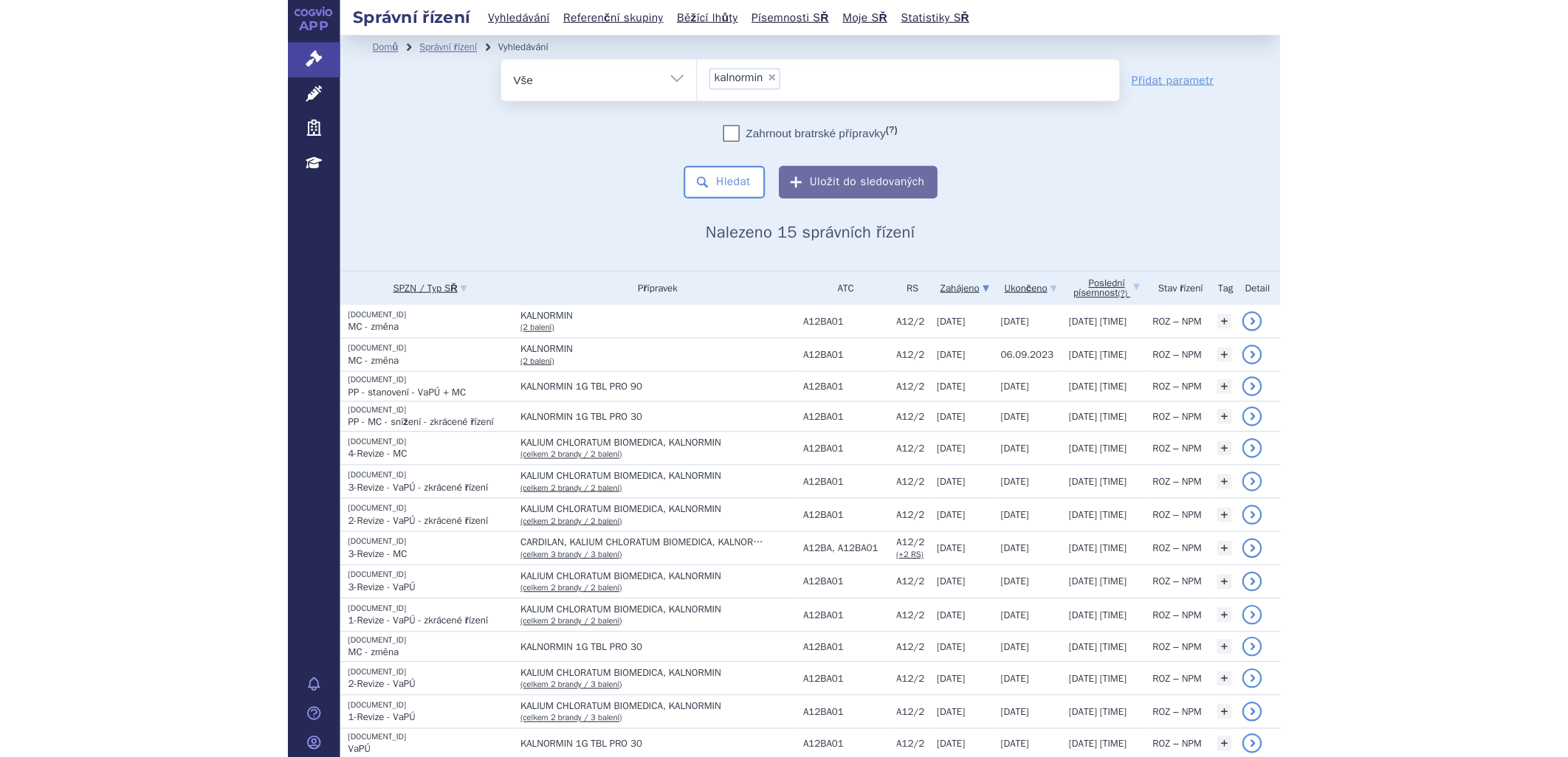 scroll, scrollTop: 0, scrollLeft: 0, axis: both 